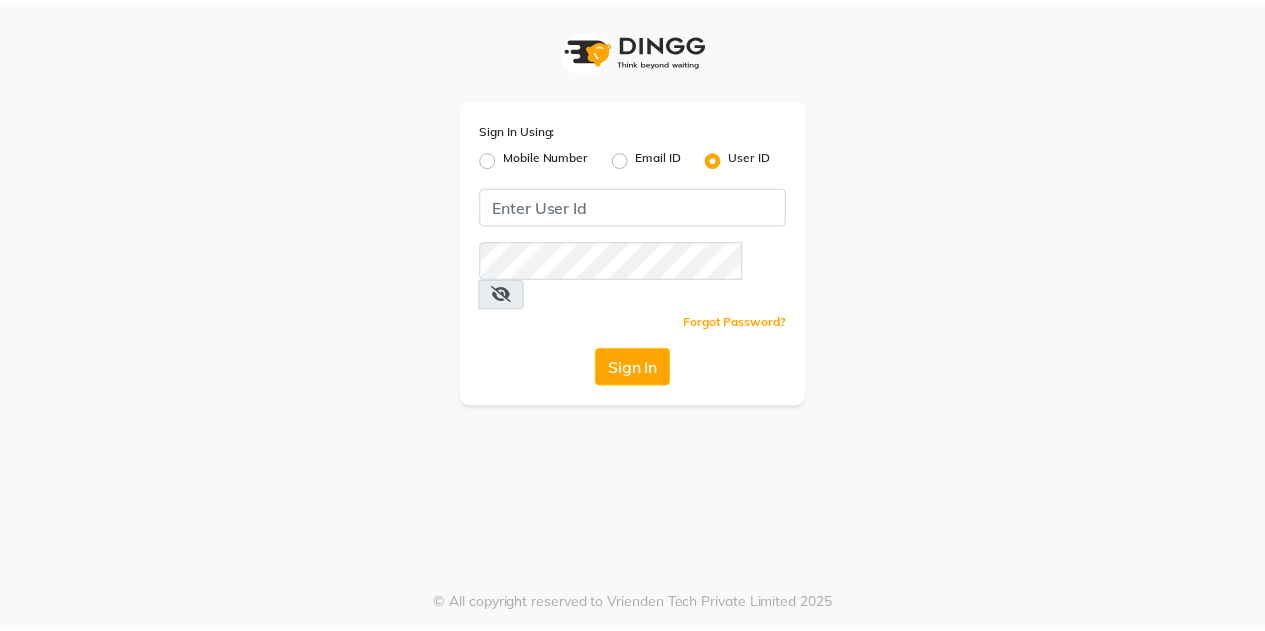 scroll, scrollTop: 0, scrollLeft: 0, axis: both 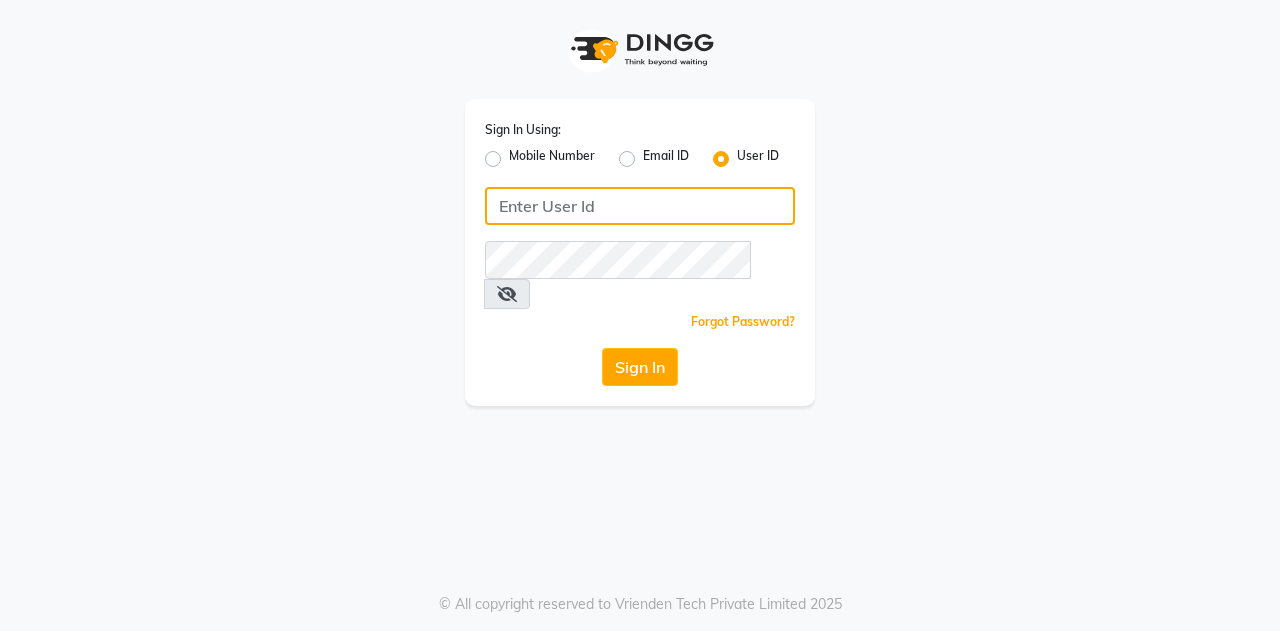 click 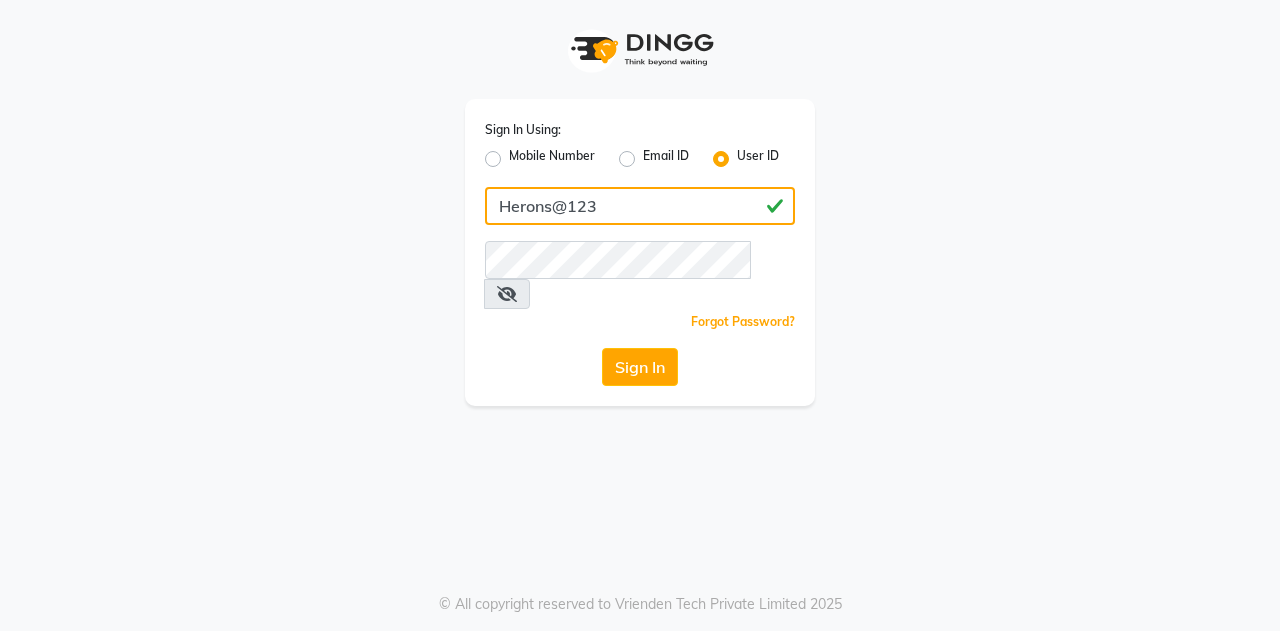 type on "Herons@123" 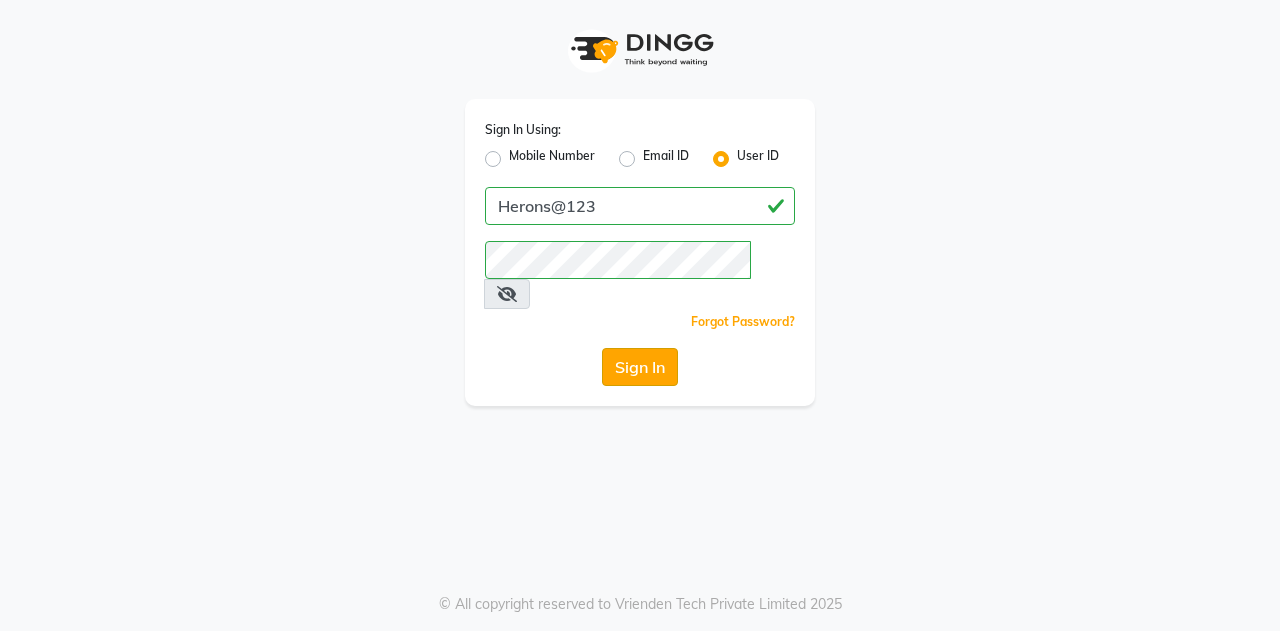 click on "Sign In" 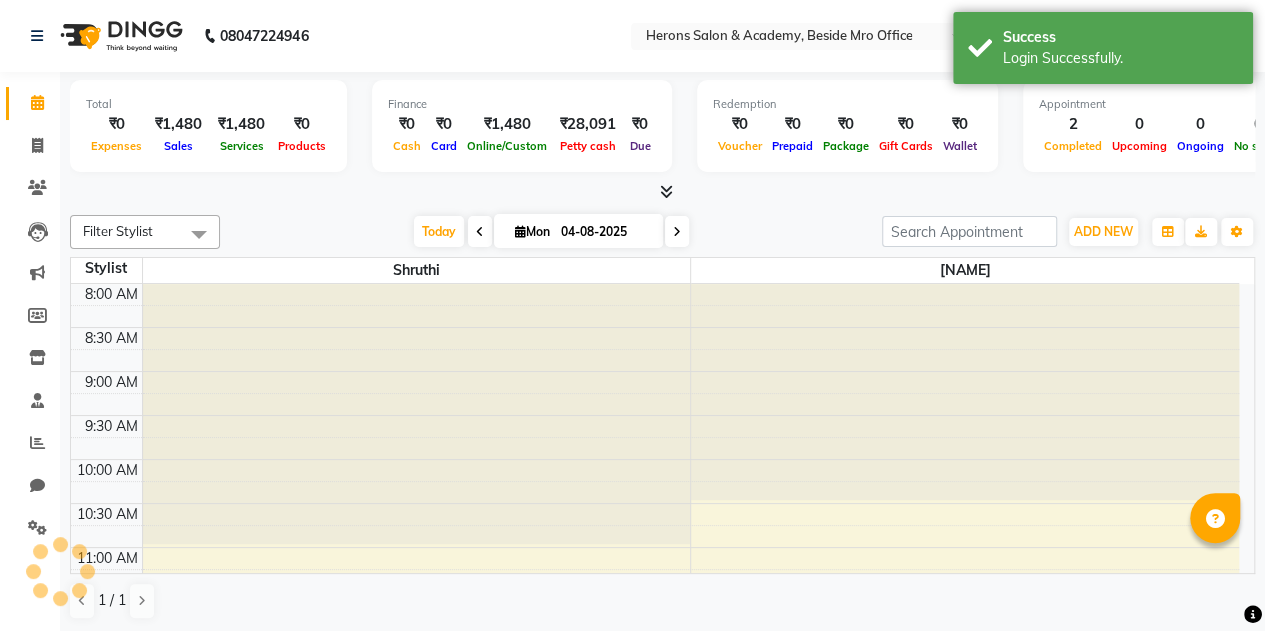 scroll, scrollTop: 0, scrollLeft: 0, axis: both 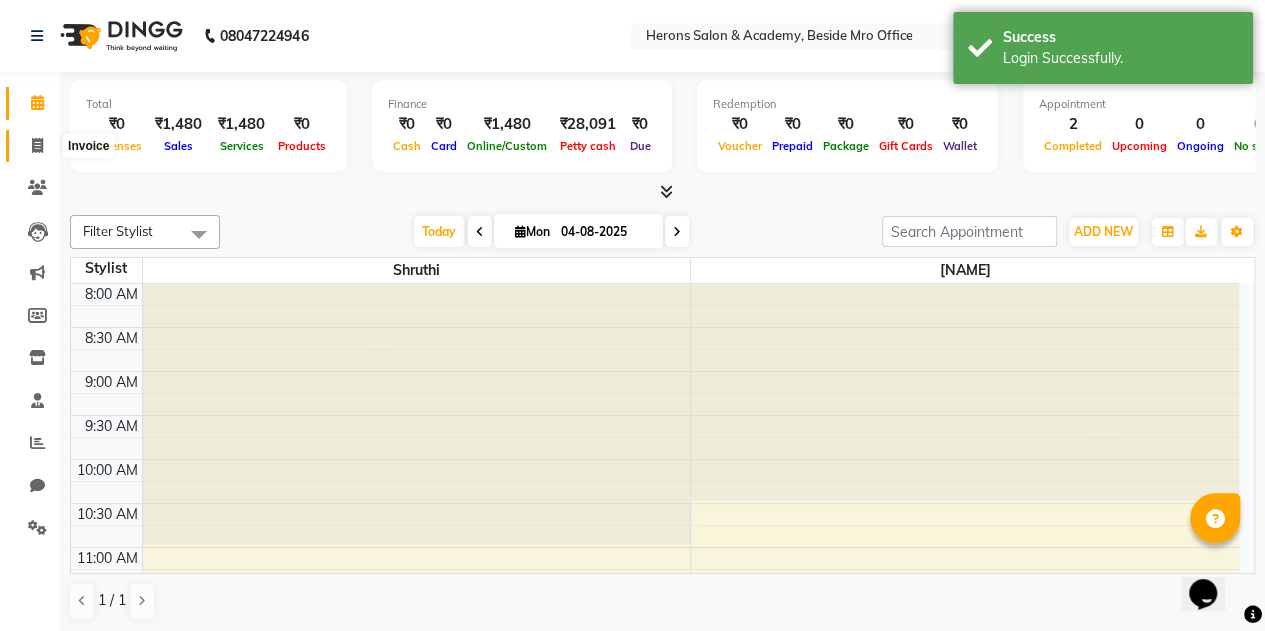 click 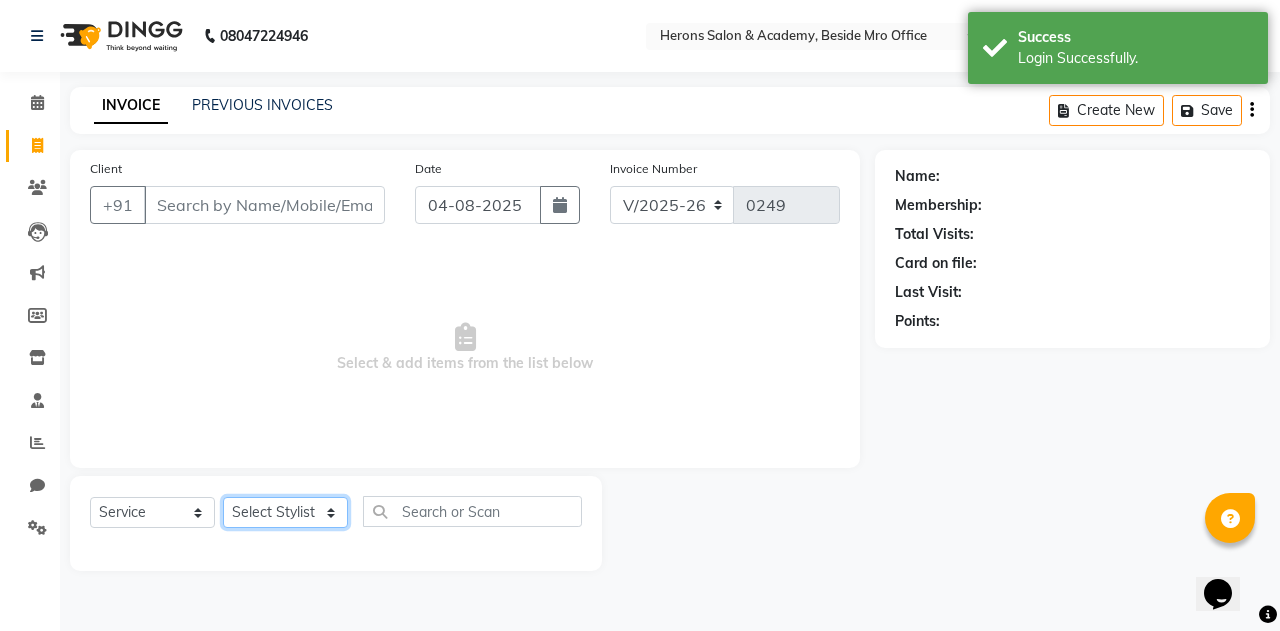 click on "Select Stylist [FIRST] [LAST]" 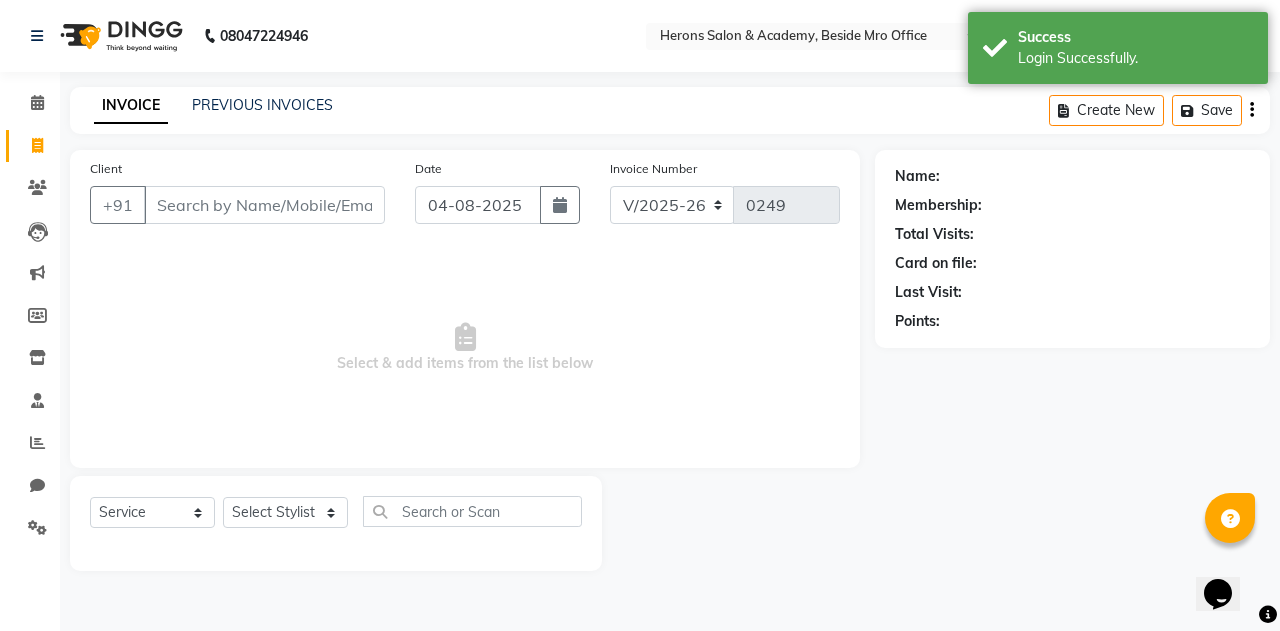 click on "Select Location × Herons Salon & Academy, Beside MRO office English ENGLISH Español العربية मराठी हिंदी ગુજરાતી தமிழ் 中文 Notifications nothing to show Admin Manage Profile Change Password Sign out Version:[VERSION] ☀ HERONS SALON & ACADEMY, Beside MRO office Calendar Invoice Clients Leads Marketing Members Inventory Staff Reports Chat Settings Completed InProgress Upcoming Dropped Tentative Check-In Confirm Bookings Generate Report Segments Page Builder INVOICE PREVIOUS INVOICES Create New Save Client +[PHONE] Date [DATE] Invoice Number V/[YEAR] V/[YEAR]-[YEAR] [NUMBER] Select & add items from the list below Select Service Product Membership Package Voucher Prepaid Gift Card Select Stylist [NAME] [NAME] Total Visits: Card on file: Last Visit: Points:" at bounding box center (640, 315) 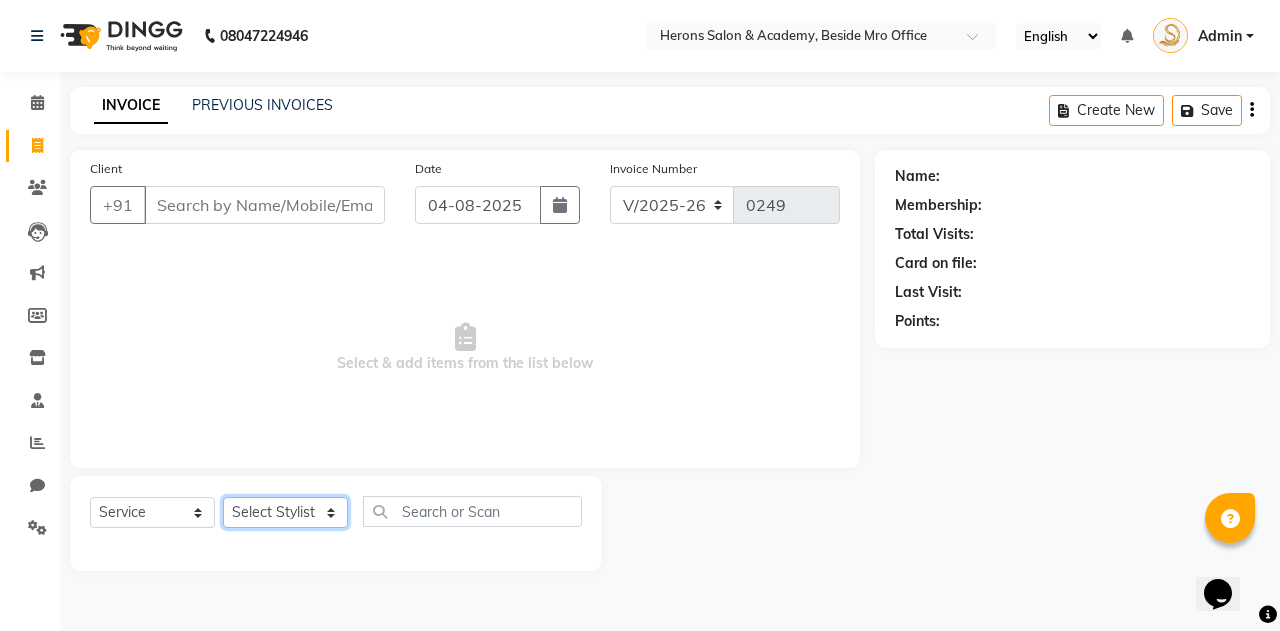 click on "Select Stylist [FIRST] [LAST]" 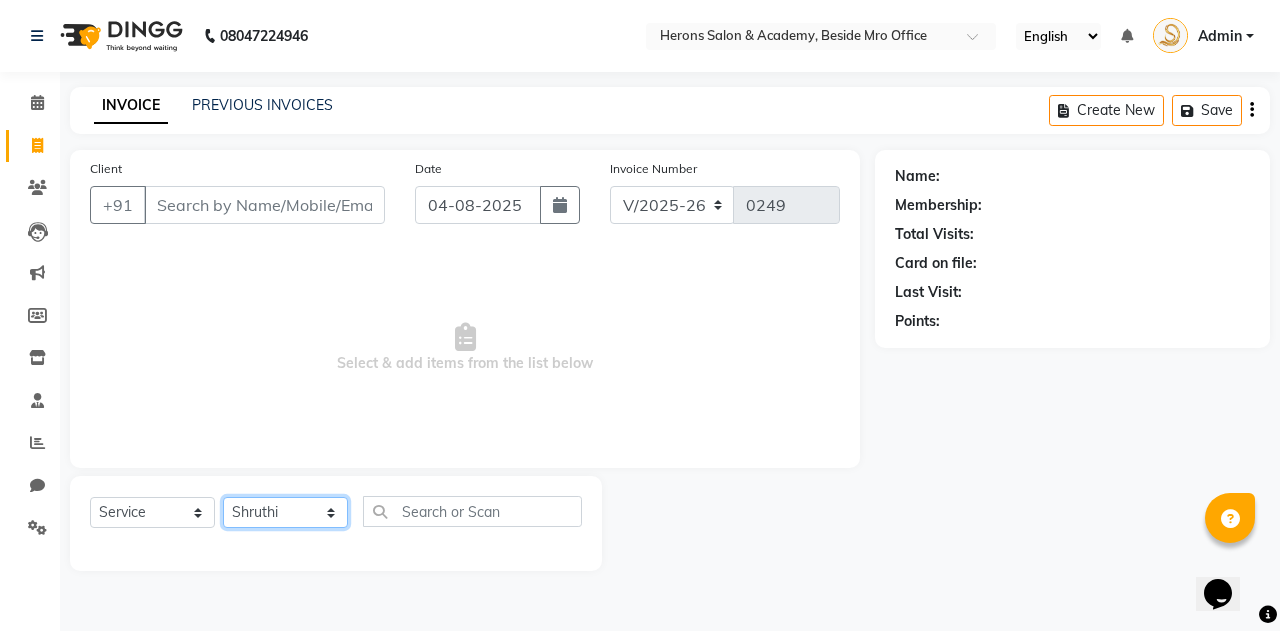 click on "Select Stylist [FIRST] [LAST]" 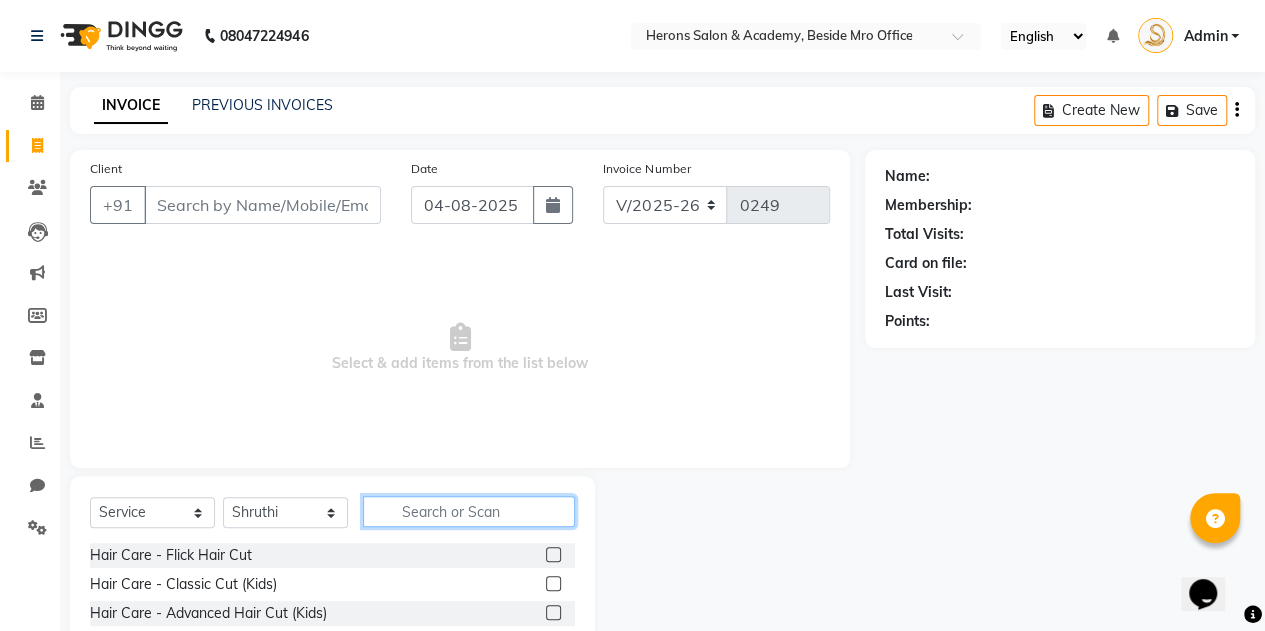 click 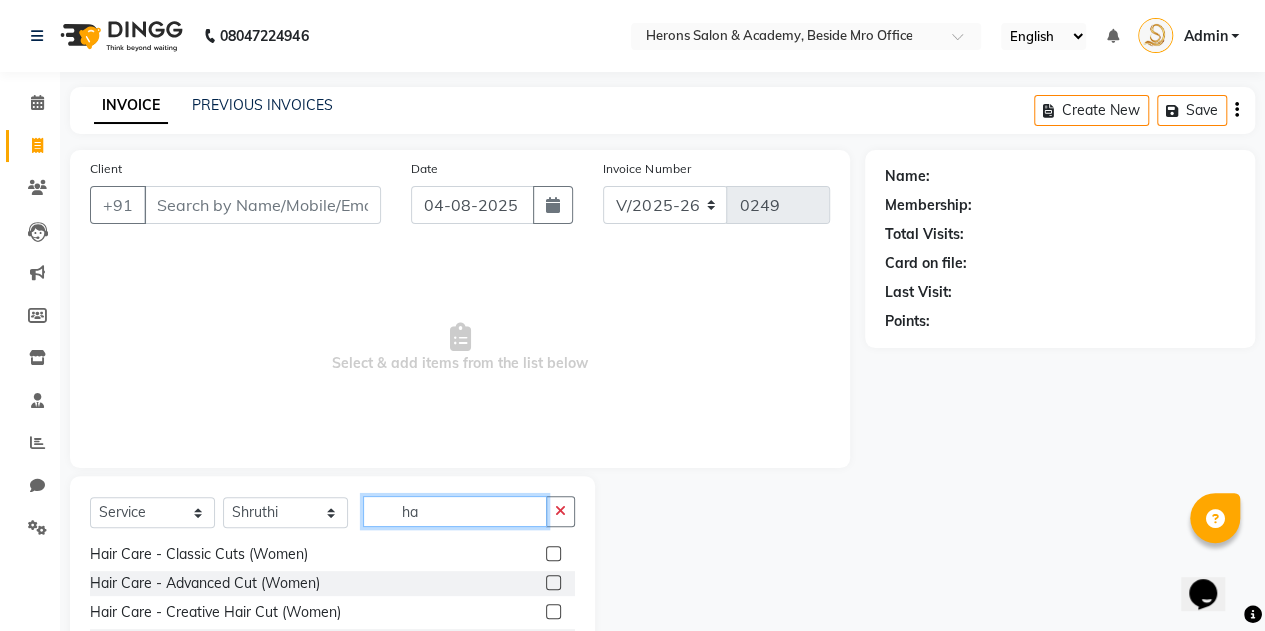 scroll, scrollTop: 99, scrollLeft: 0, axis: vertical 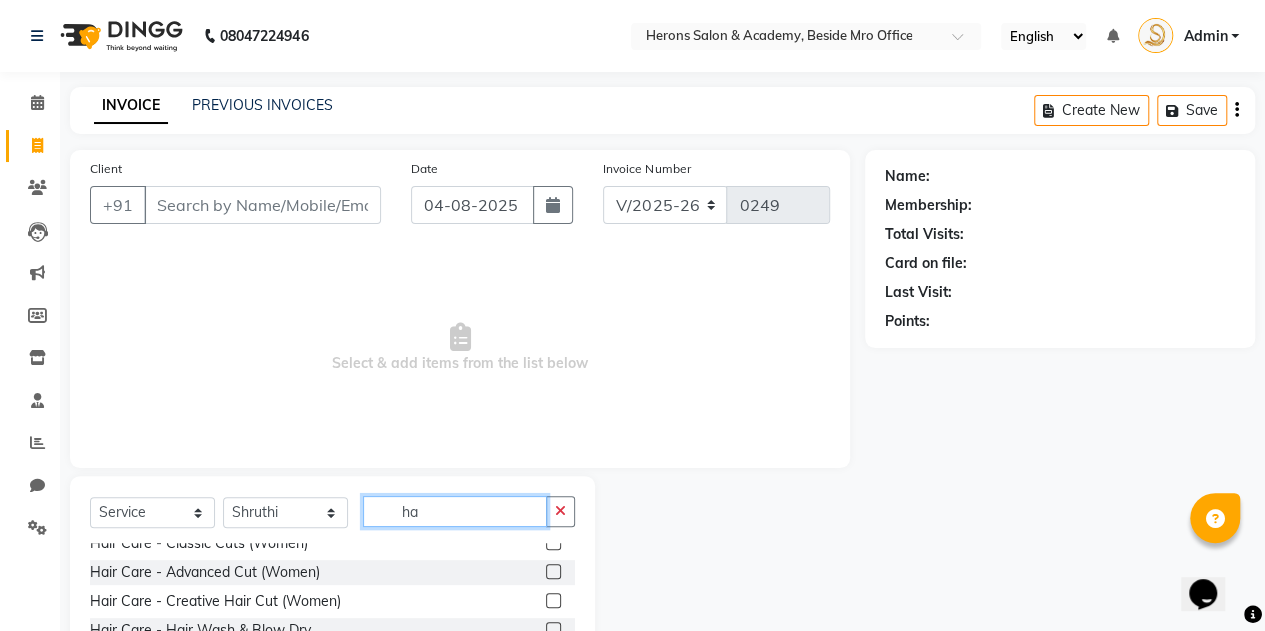 type on "ha" 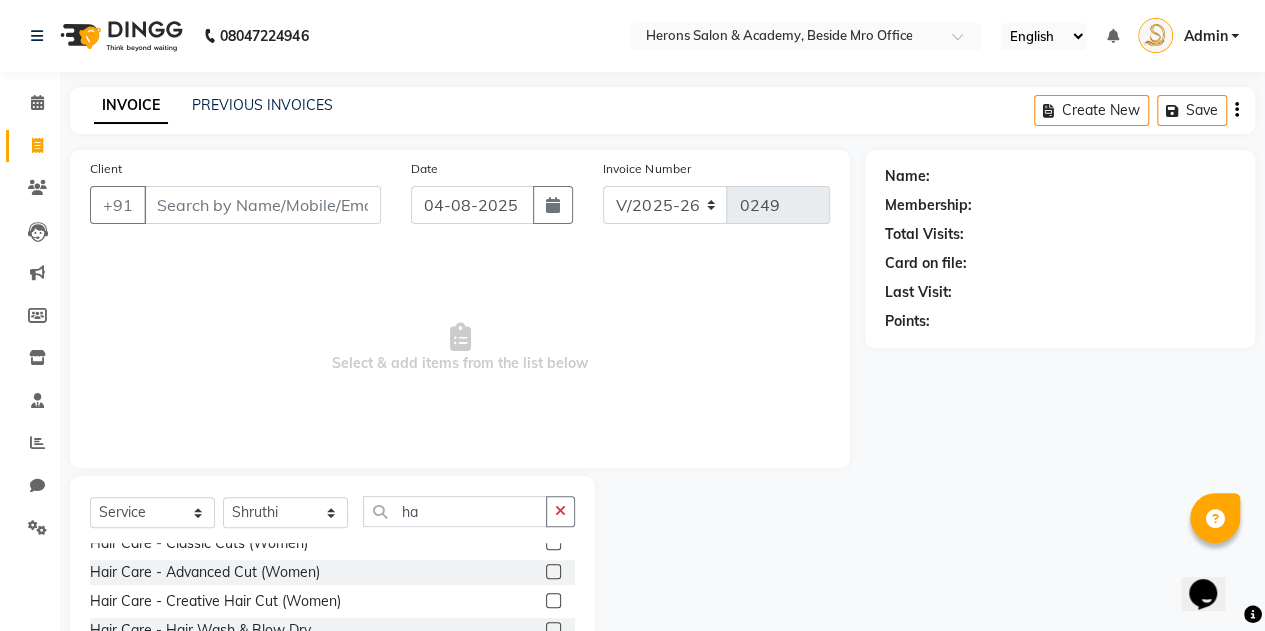 click 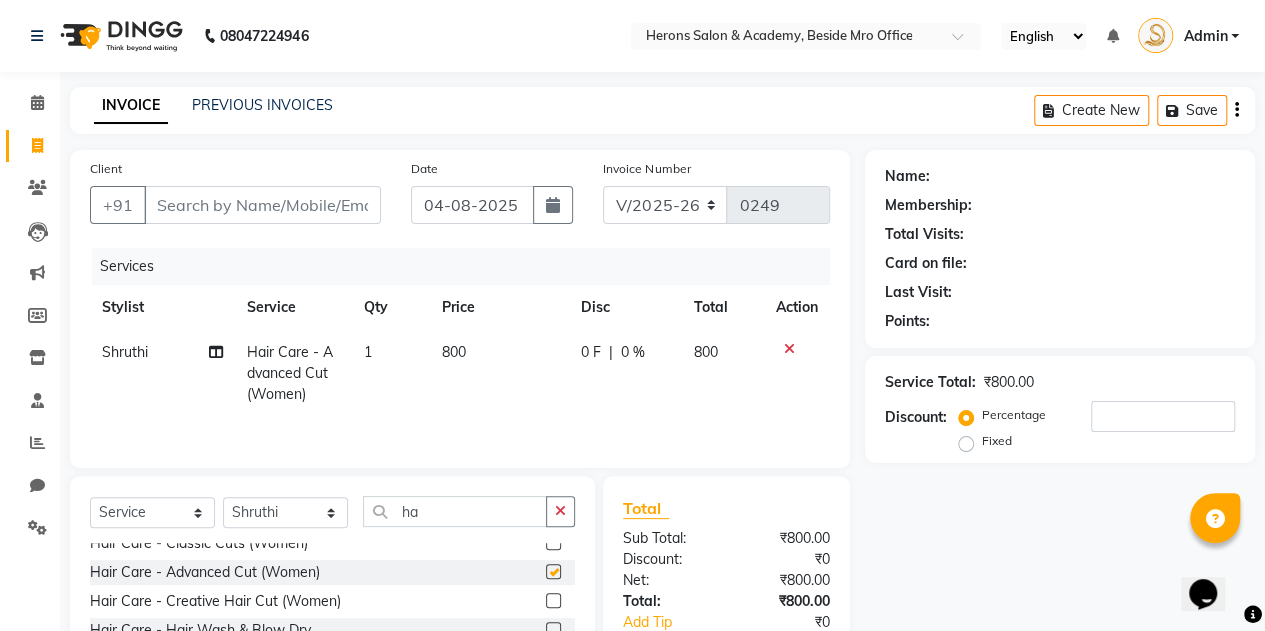 checkbox on "false" 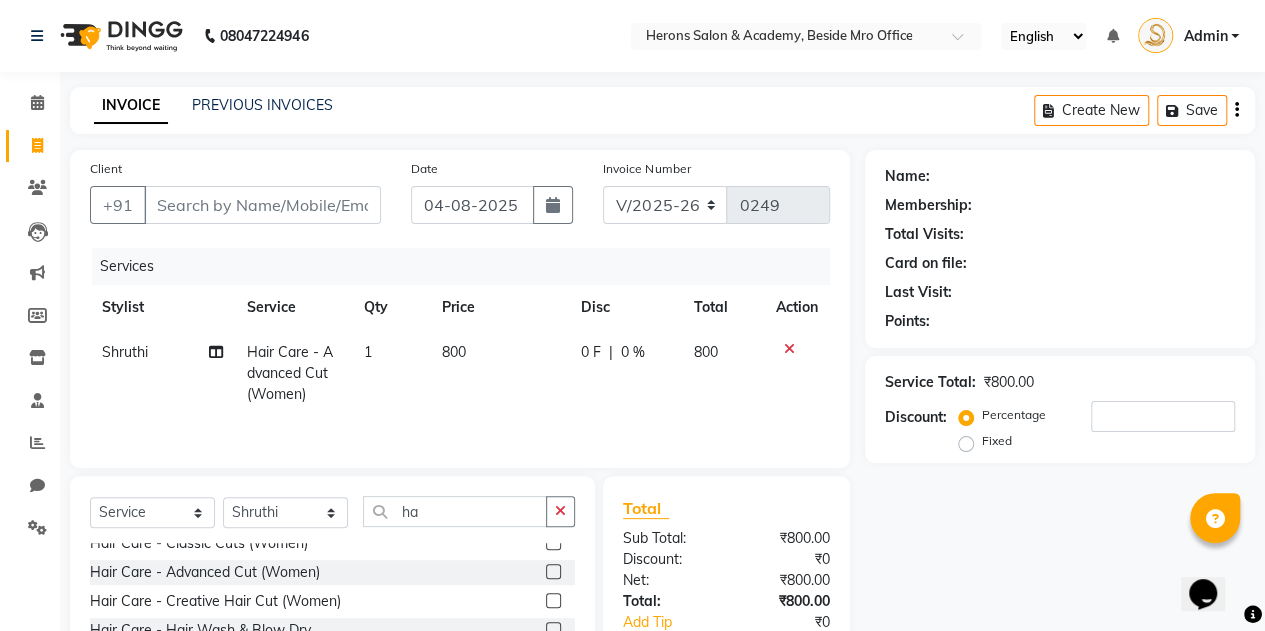 scroll, scrollTop: 106, scrollLeft: 0, axis: vertical 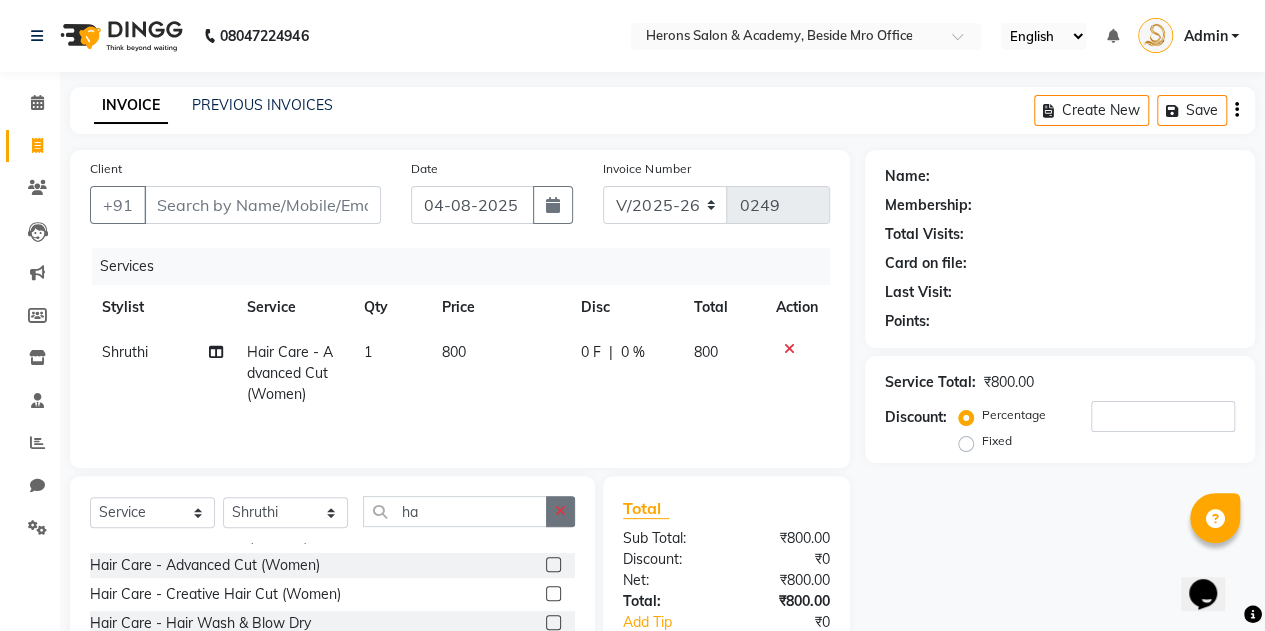 click 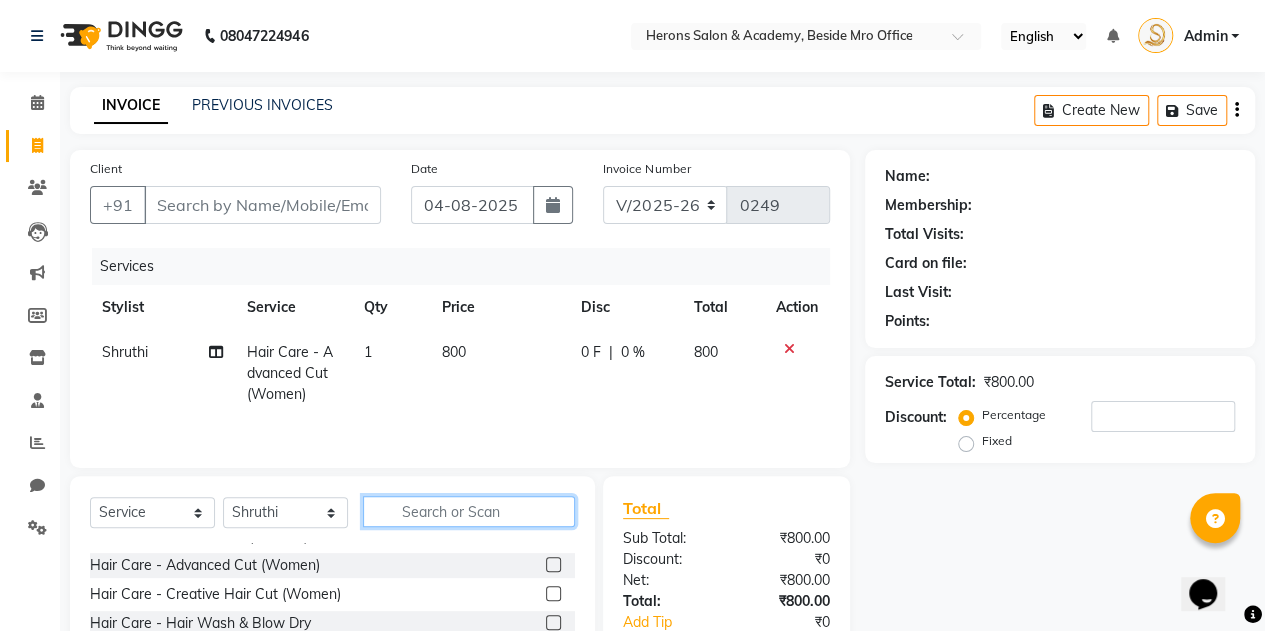 click 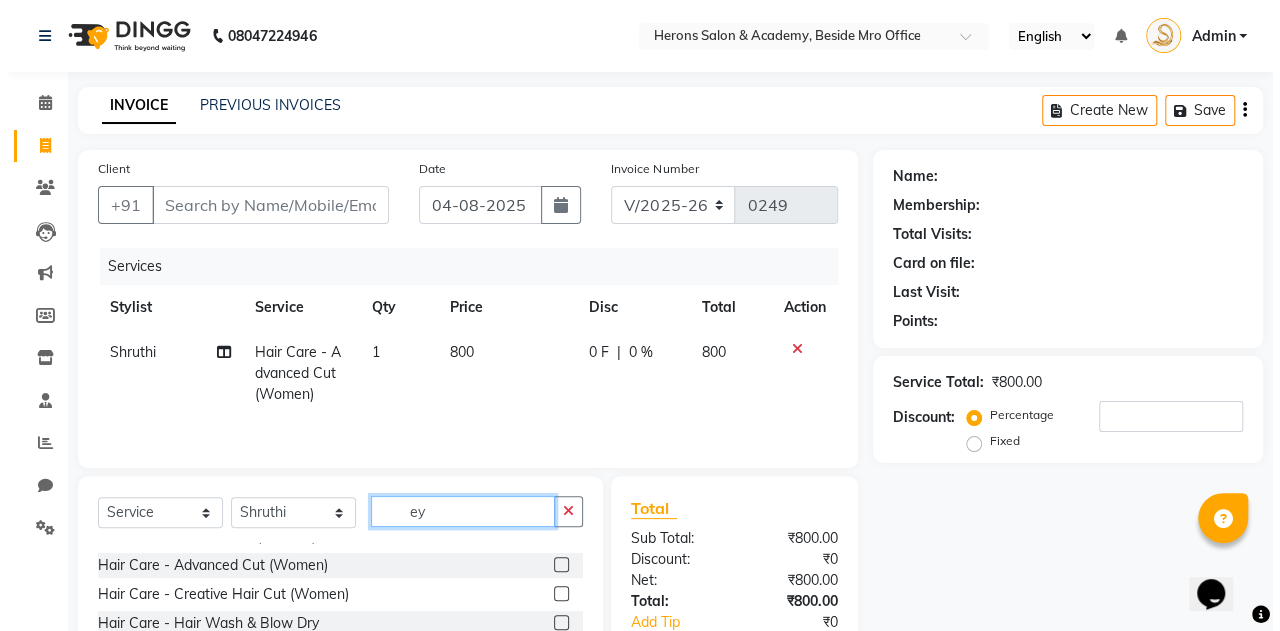 scroll, scrollTop: 0, scrollLeft: 0, axis: both 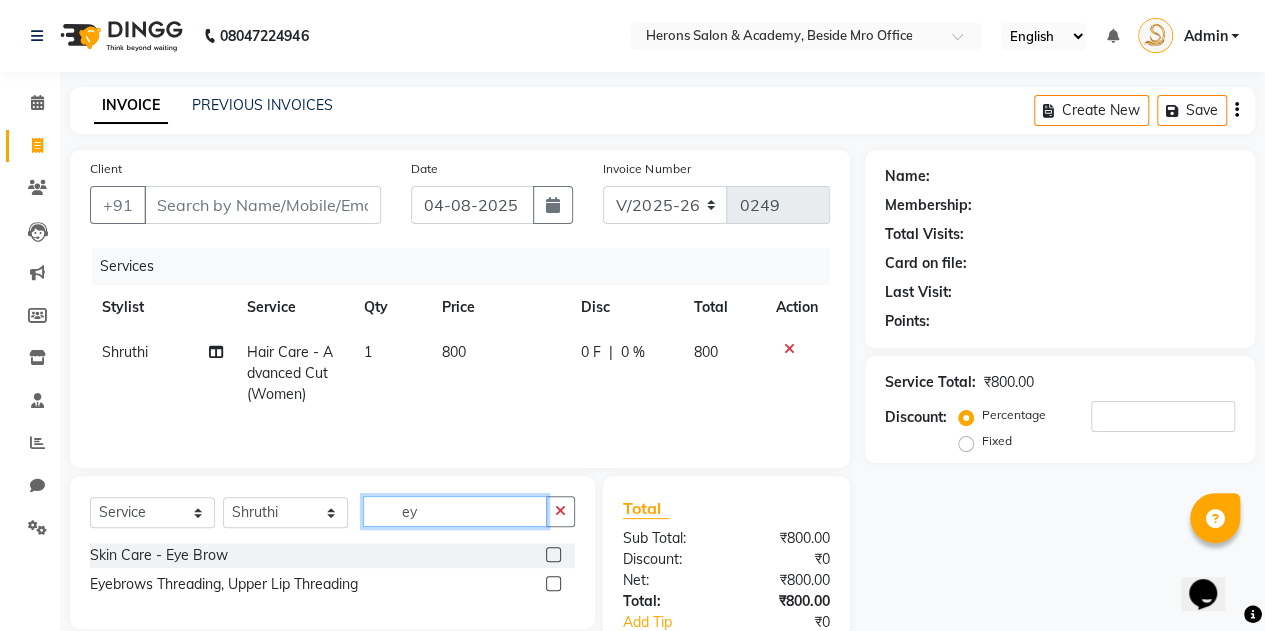 type on "ey" 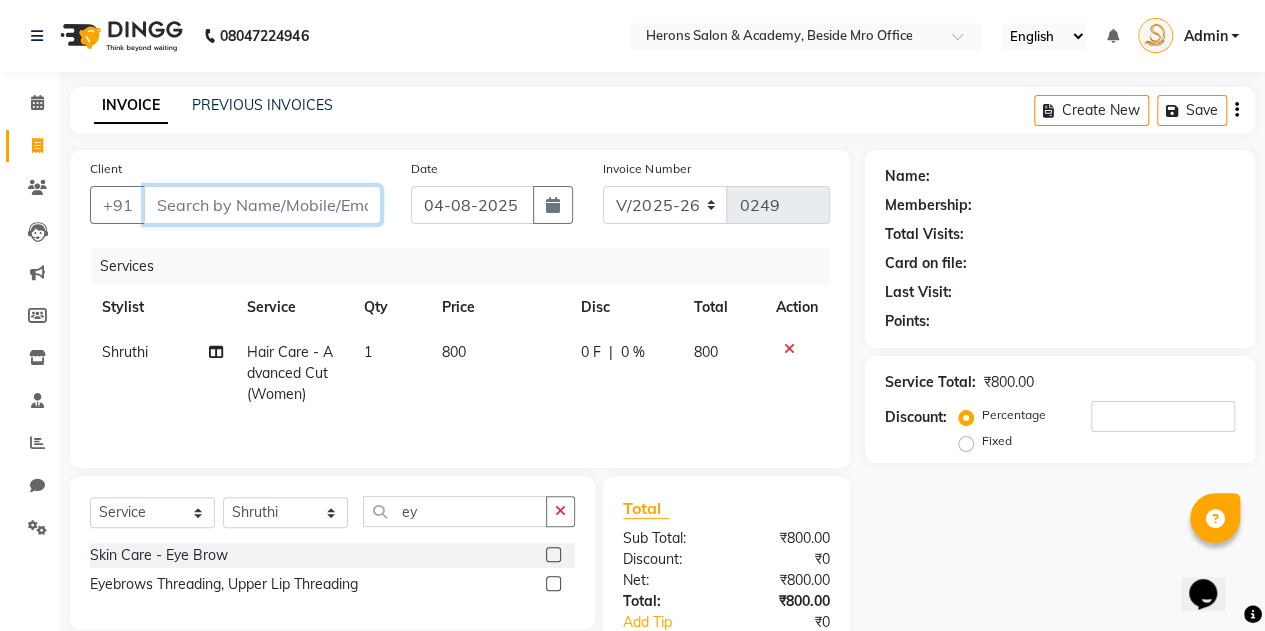 click on "Client" at bounding box center (262, 205) 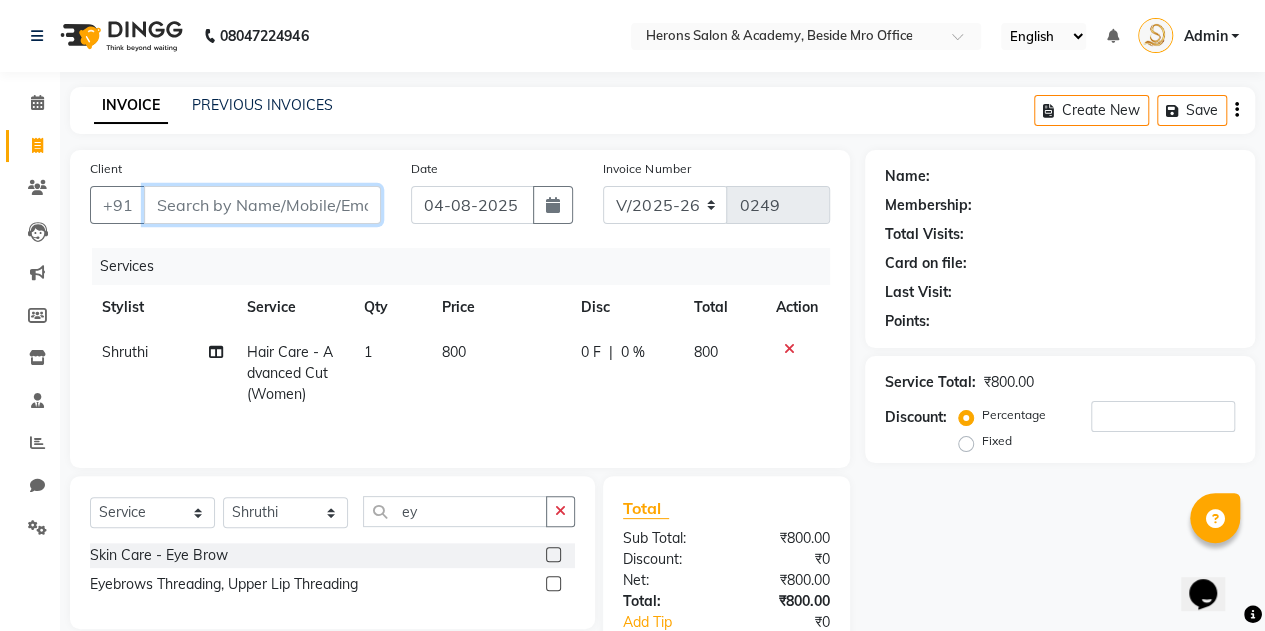 type on "9" 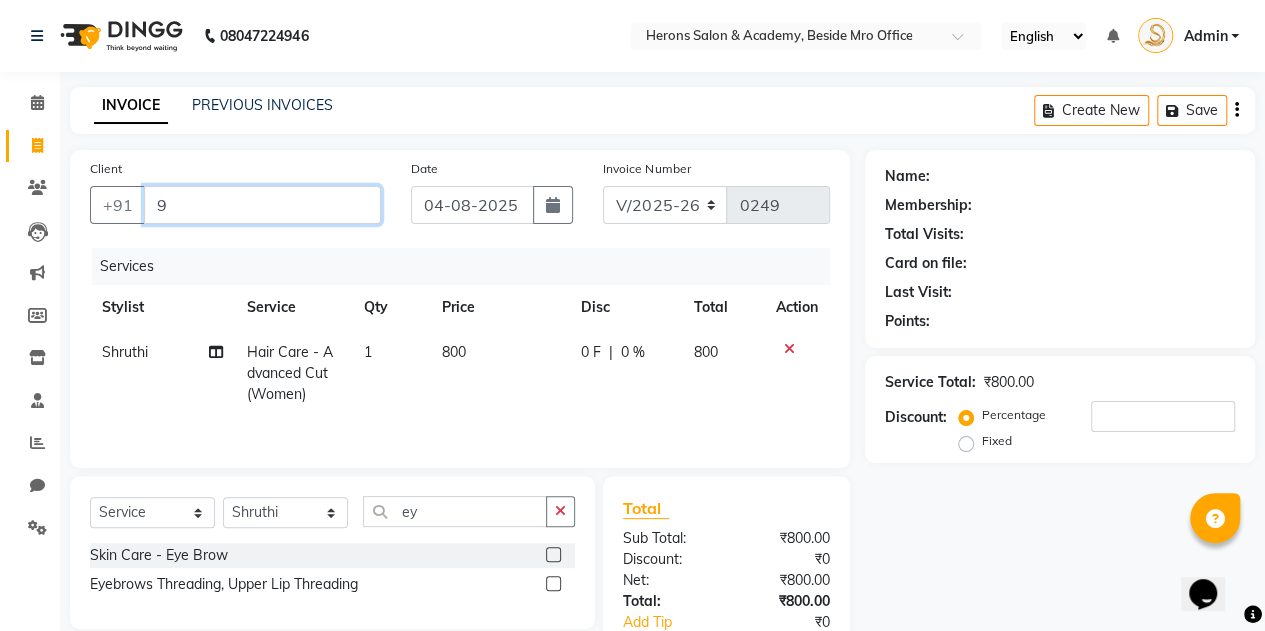 type on "0" 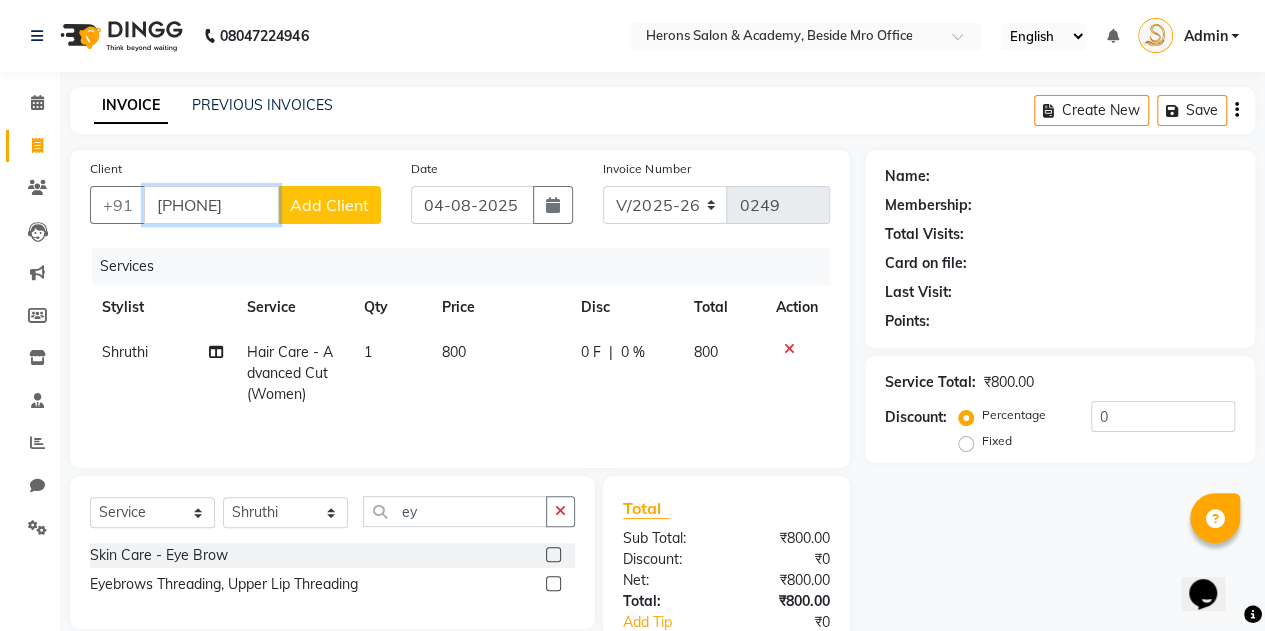 click on "[PHONE]" at bounding box center (211, 205) 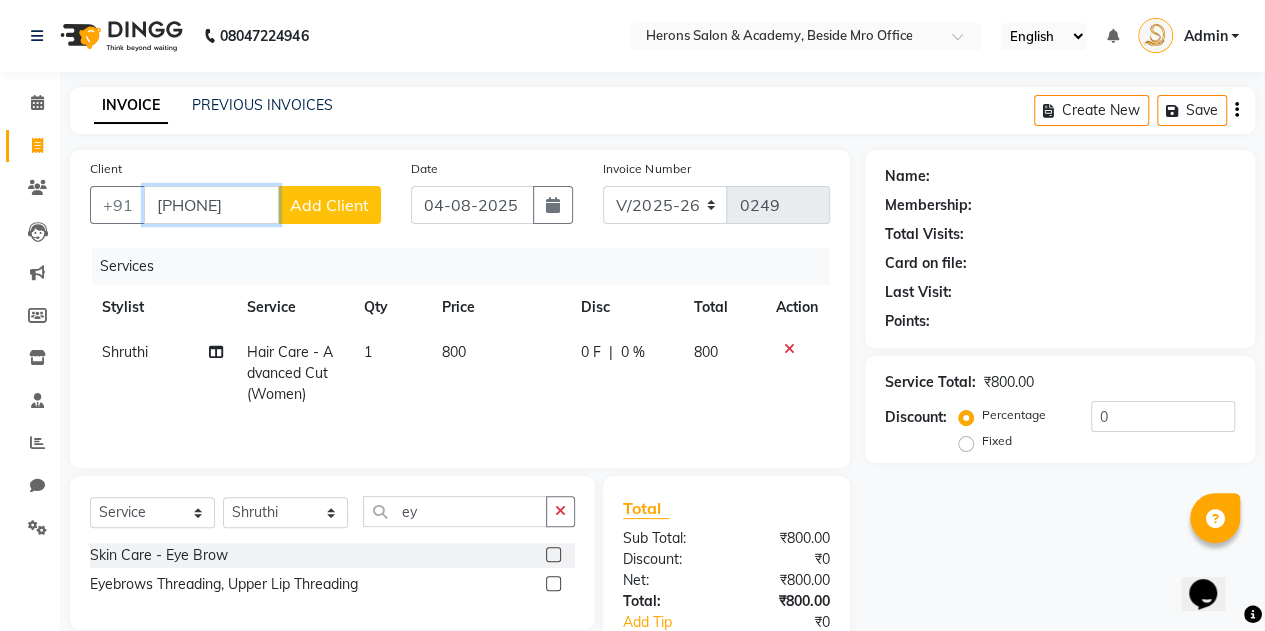 type on "[PHONE]" 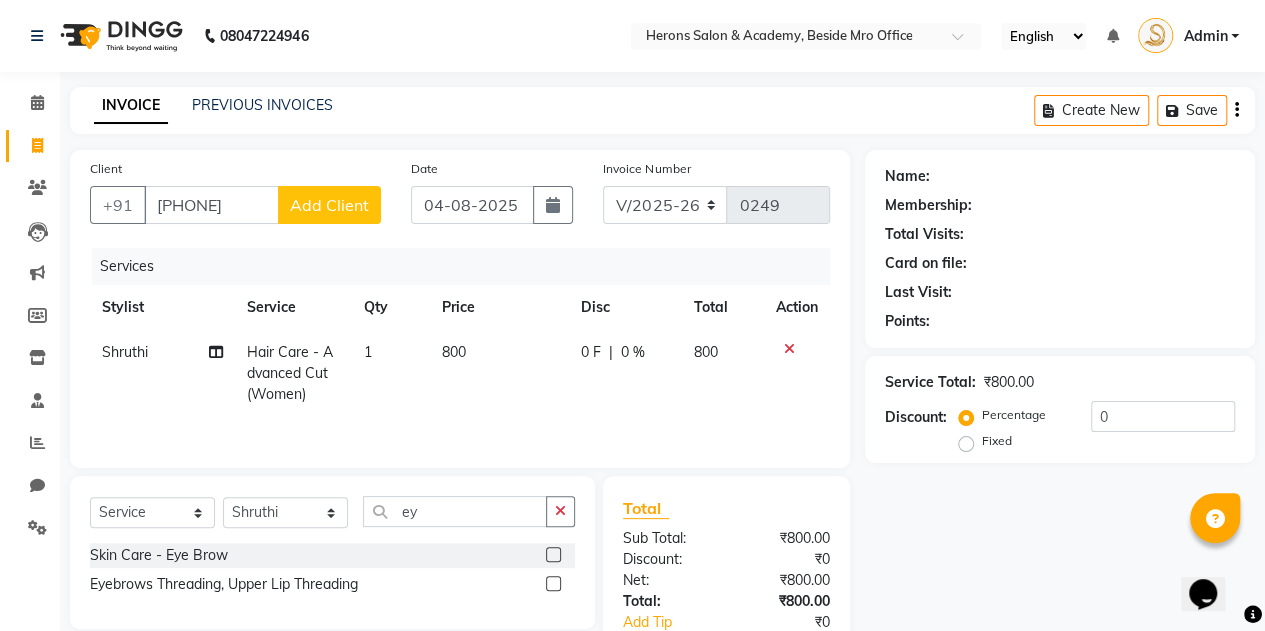click on "Add Client" 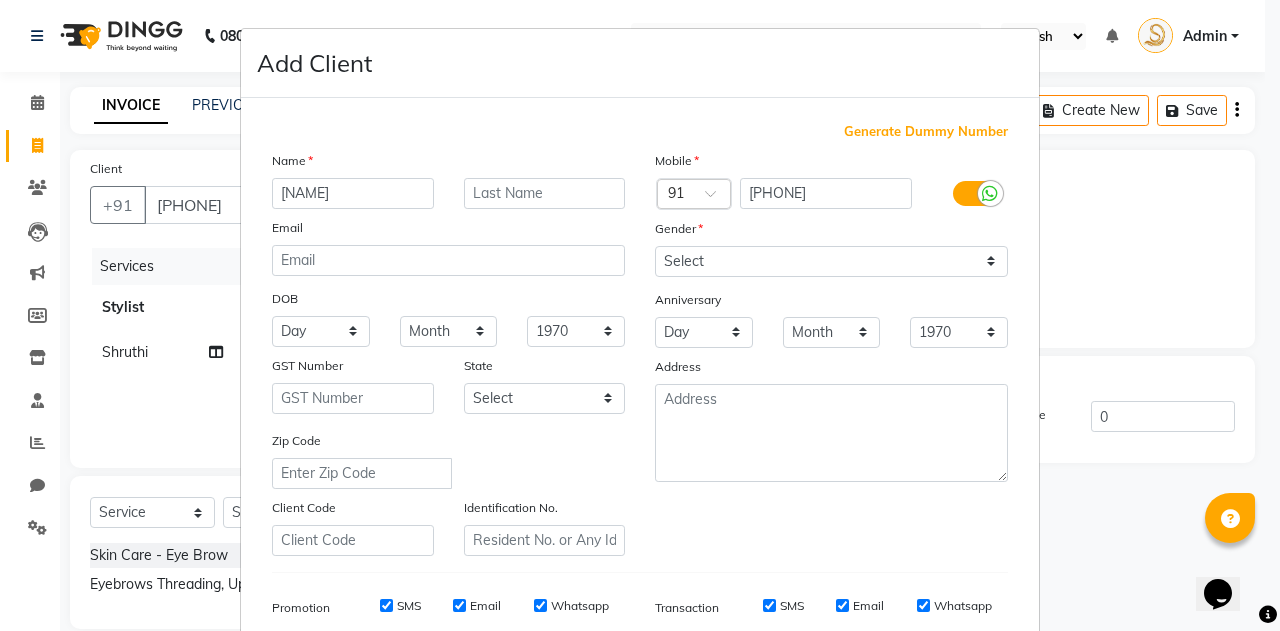 type on "[NAME]" 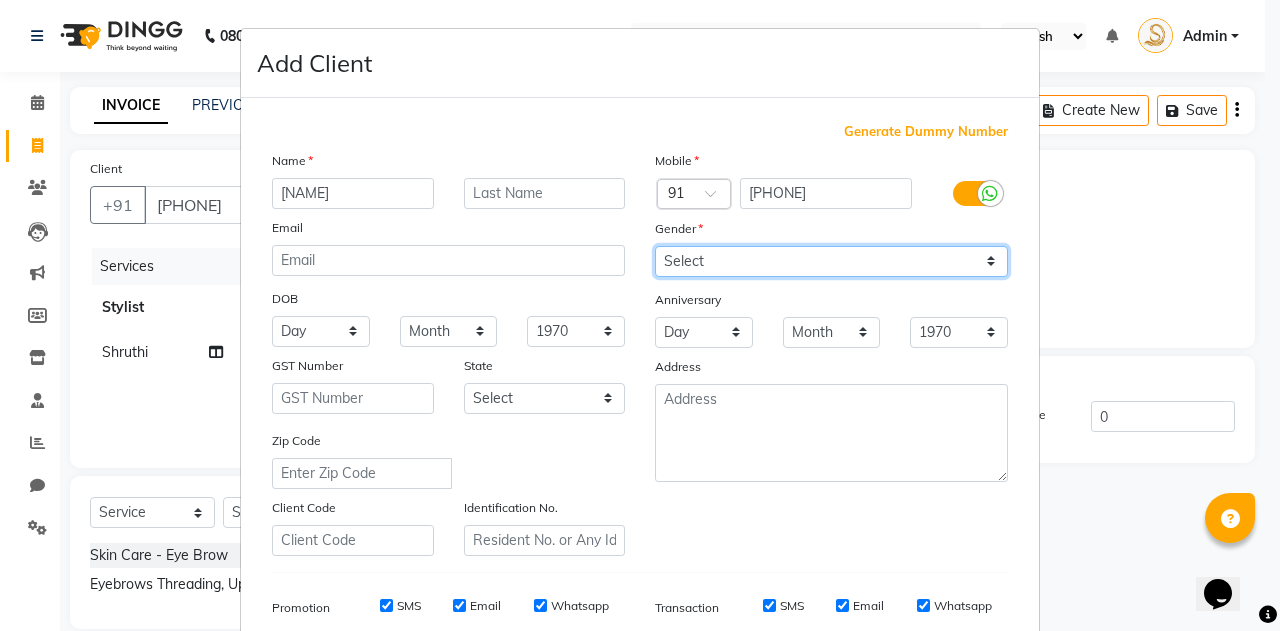 click on "Select Male Female Other Prefer Not To Say" at bounding box center (831, 261) 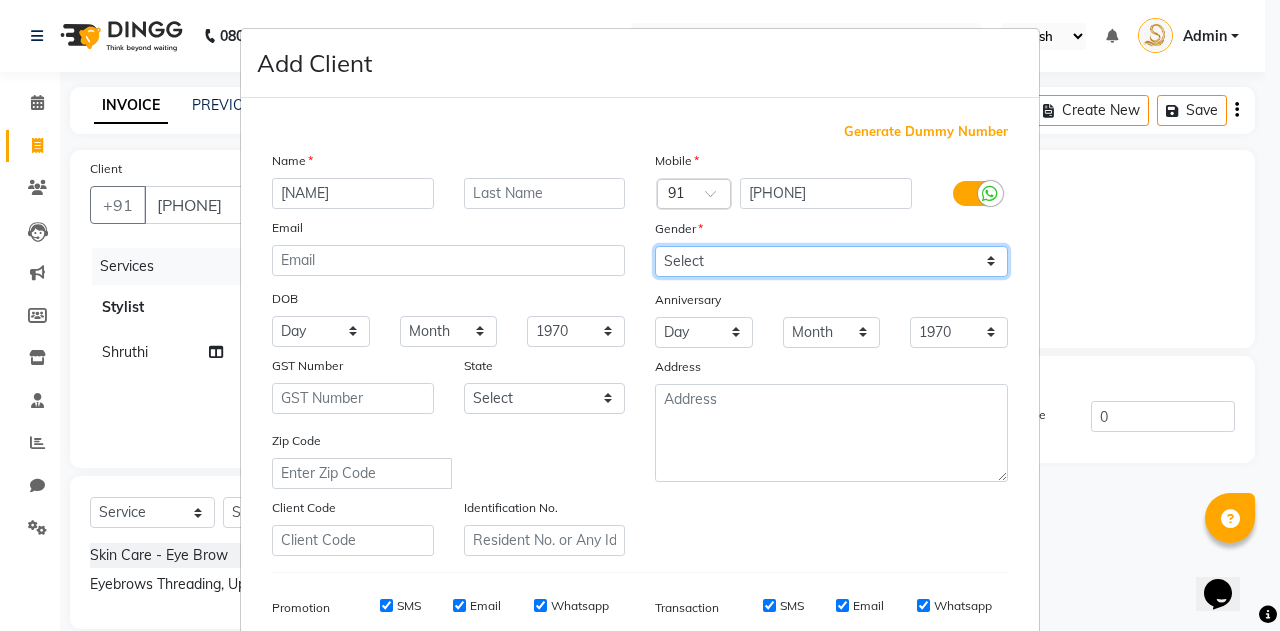 select on "female" 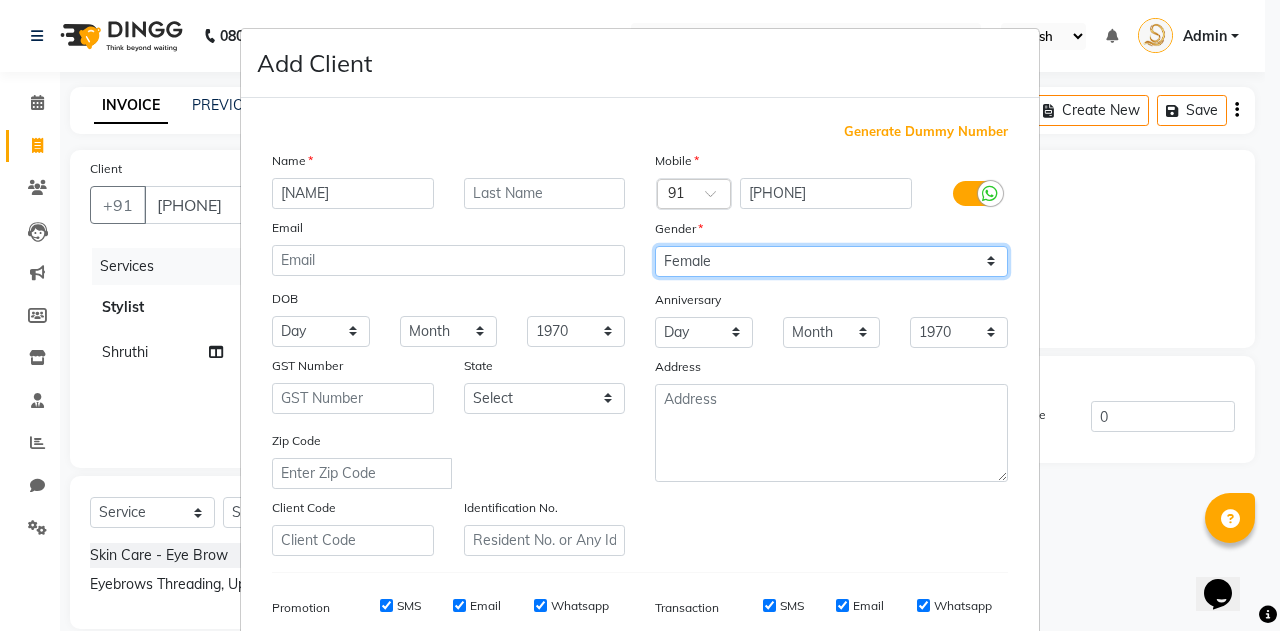 click on "Select Male Female Other Prefer Not To Say" at bounding box center [831, 261] 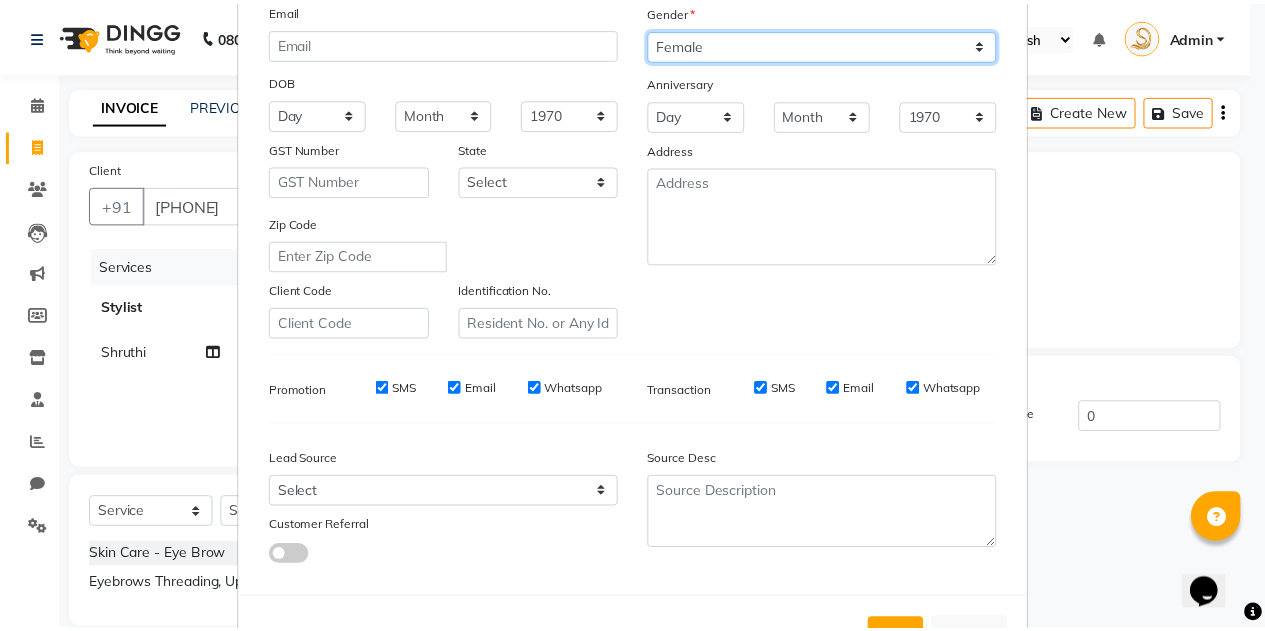 scroll, scrollTop: 288, scrollLeft: 0, axis: vertical 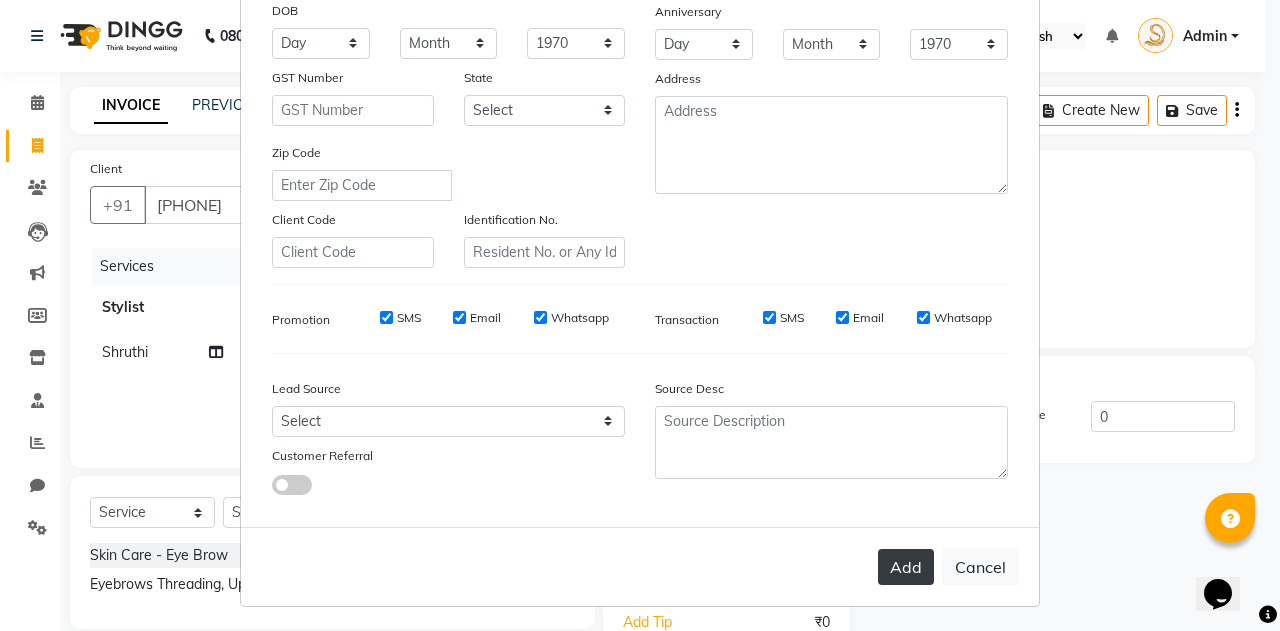 click on "Add" at bounding box center [906, 567] 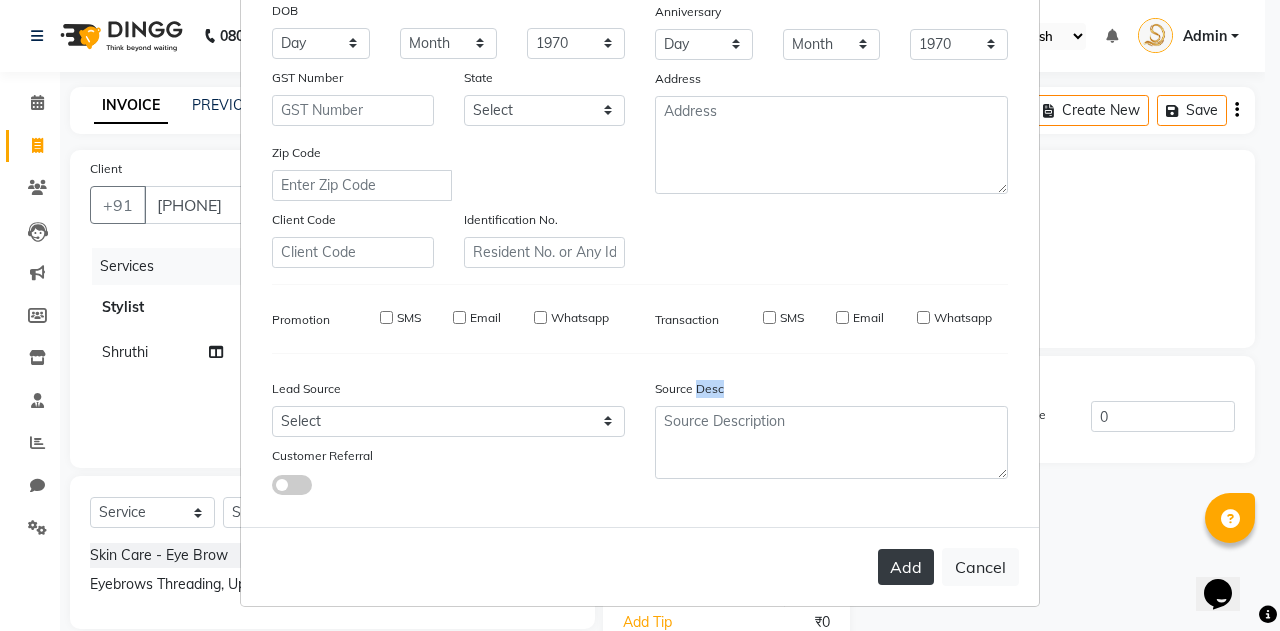 click on "Add   Cancel" at bounding box center [640, 566] 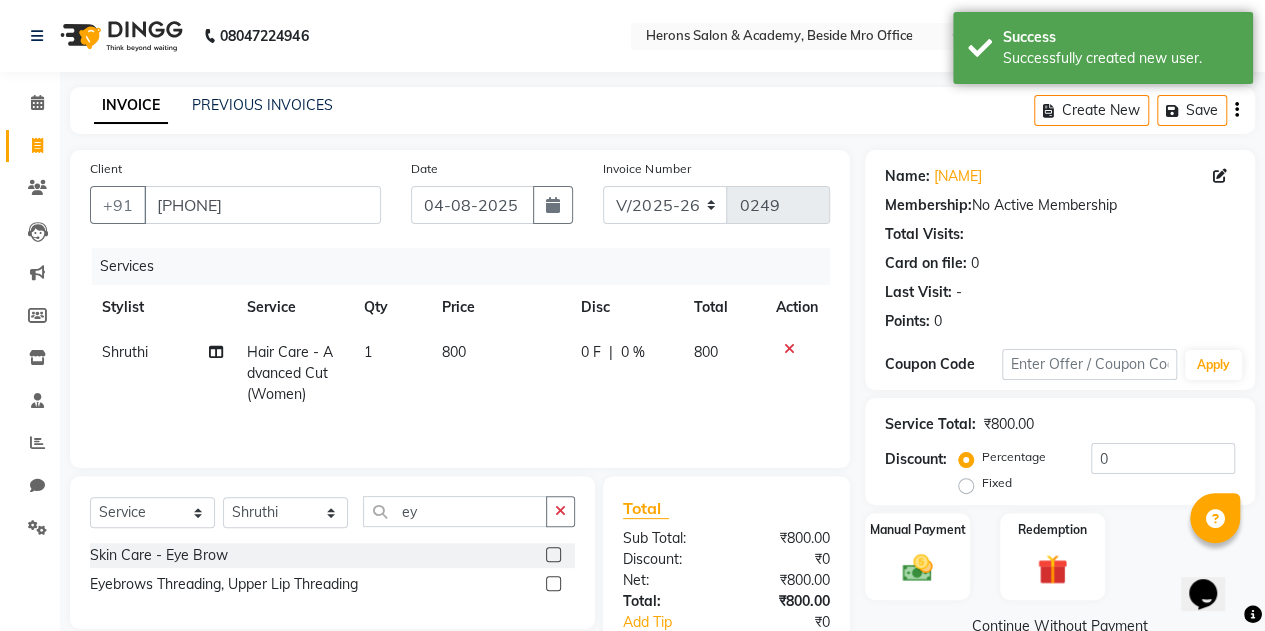 scroll, scrollTop: 126, scrollLeft: 0, axis: vertical 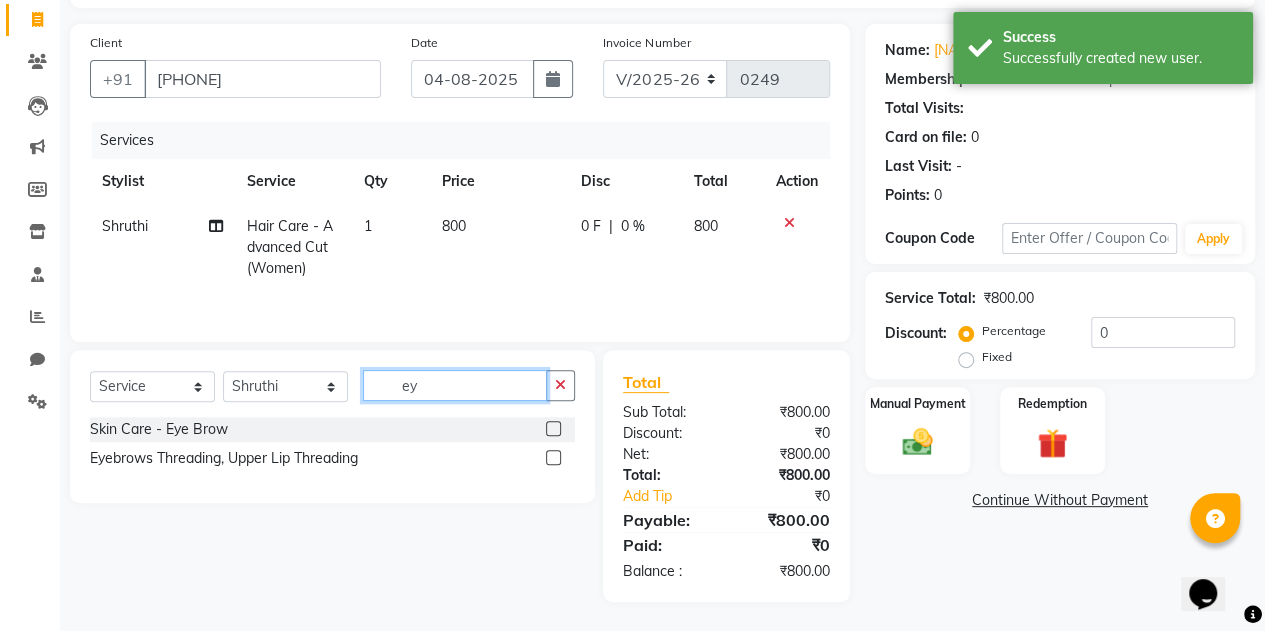 click on "ey" 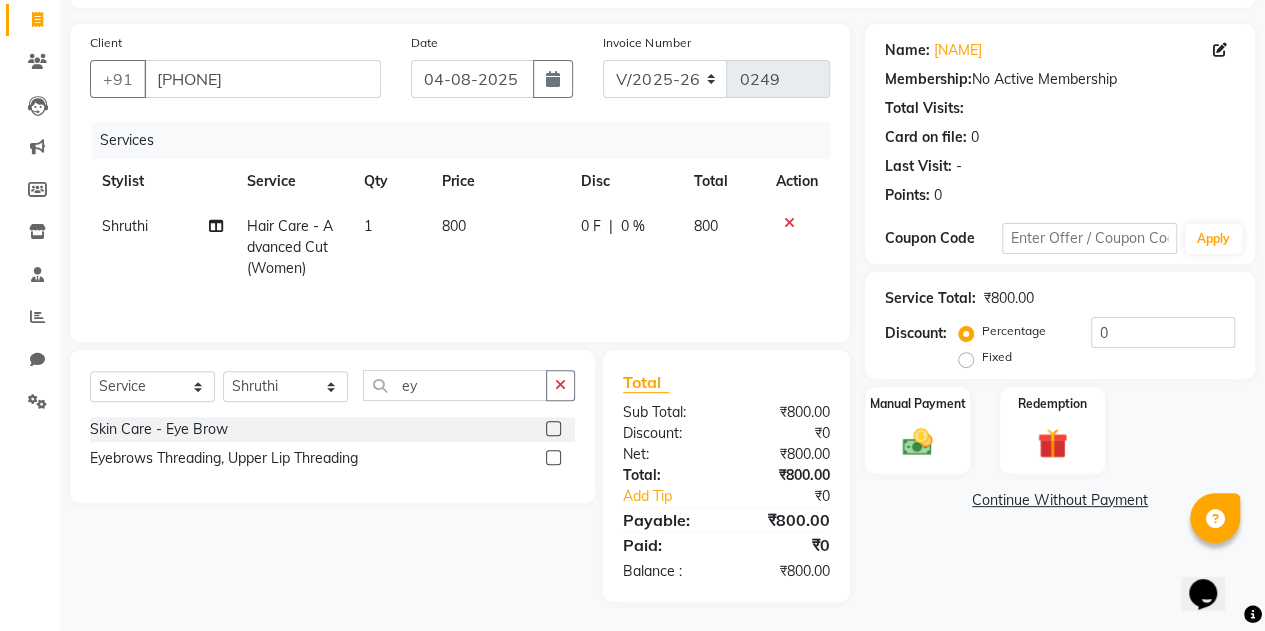 click 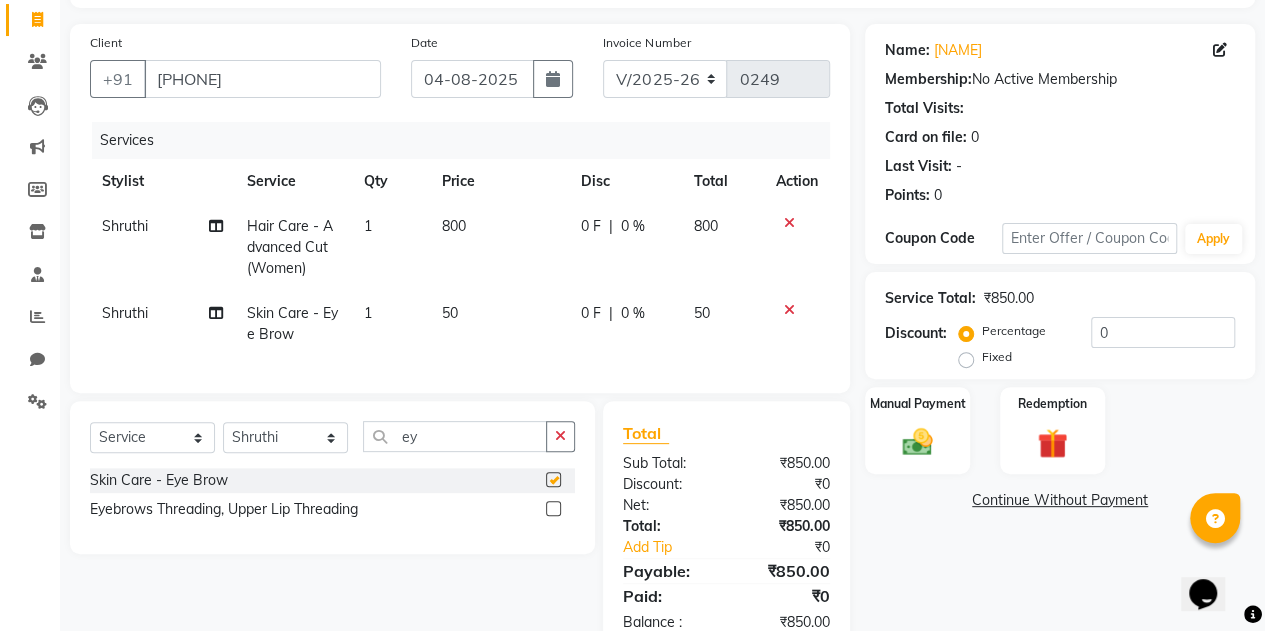 checkbox on "false" 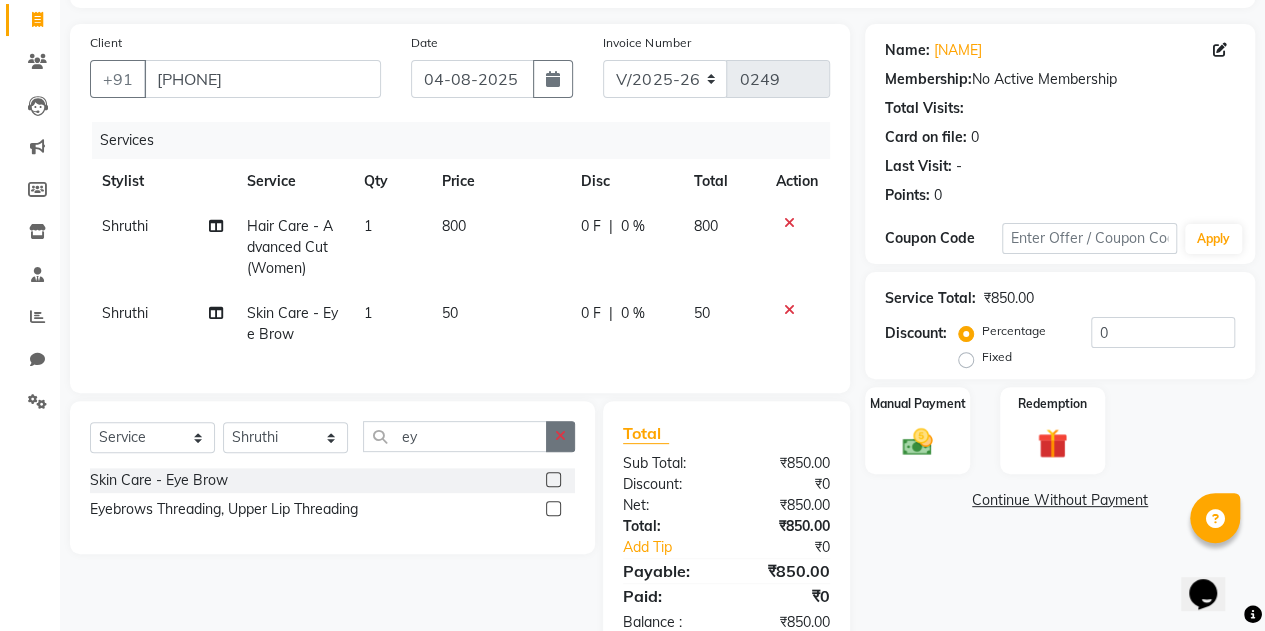 click 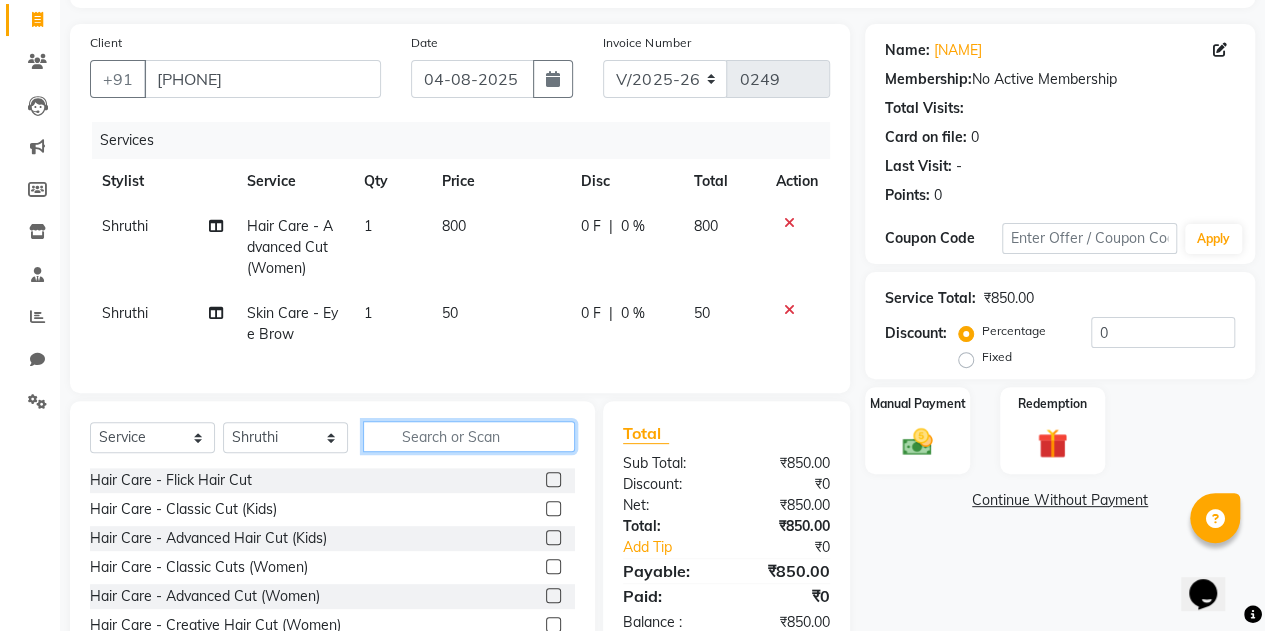 click 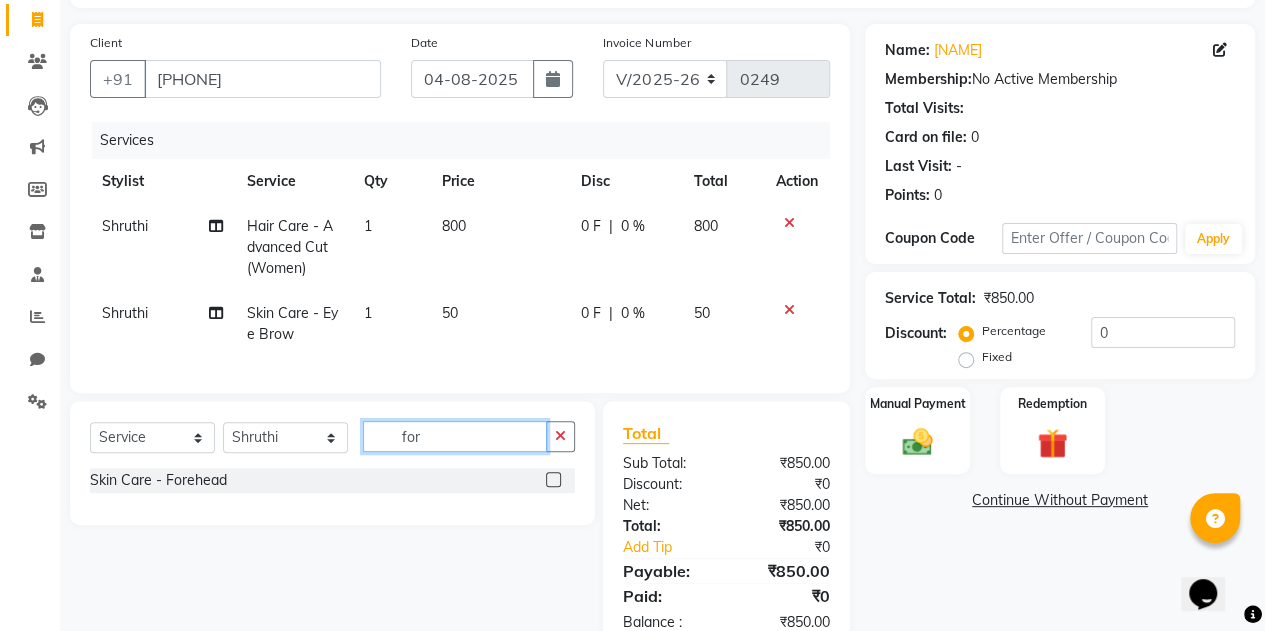 type on "for" 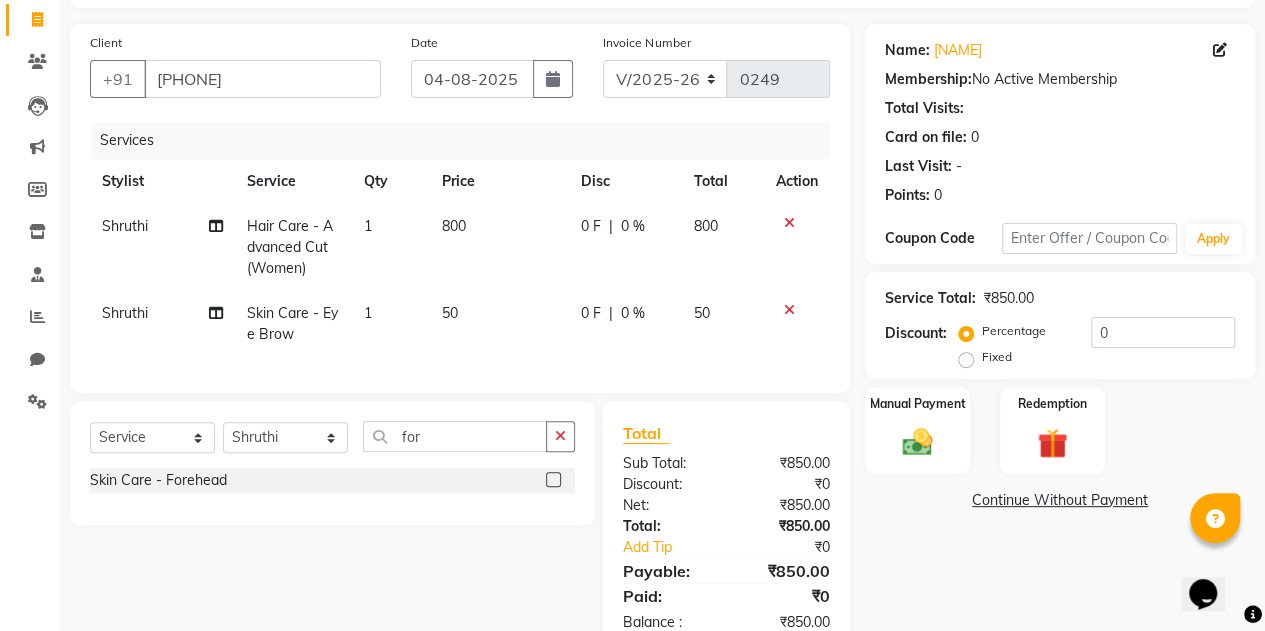 click 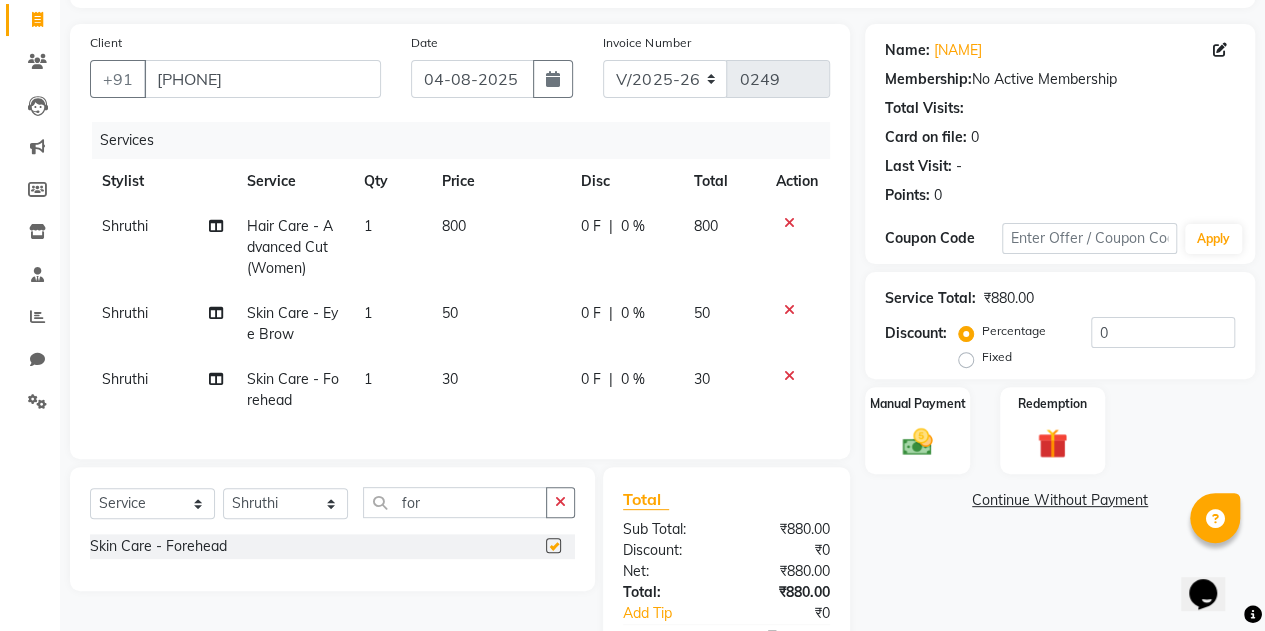 checkbox on "false" 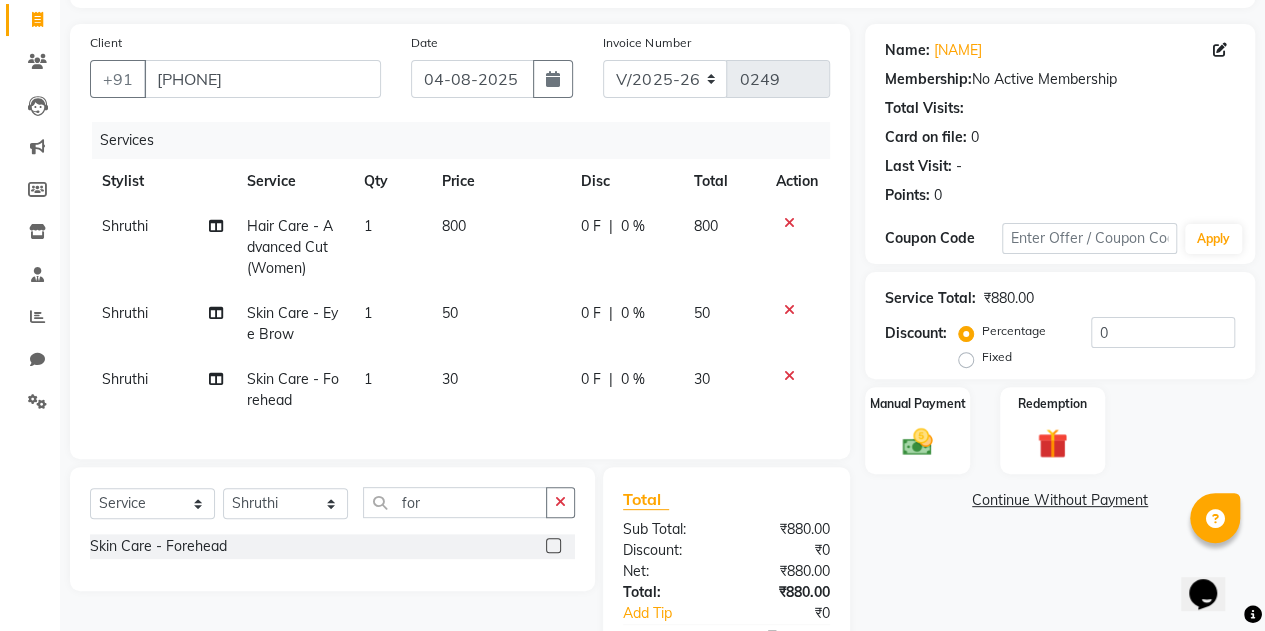 scroll, scrollTop: 258, scrollLeft: 0, axis: vertical 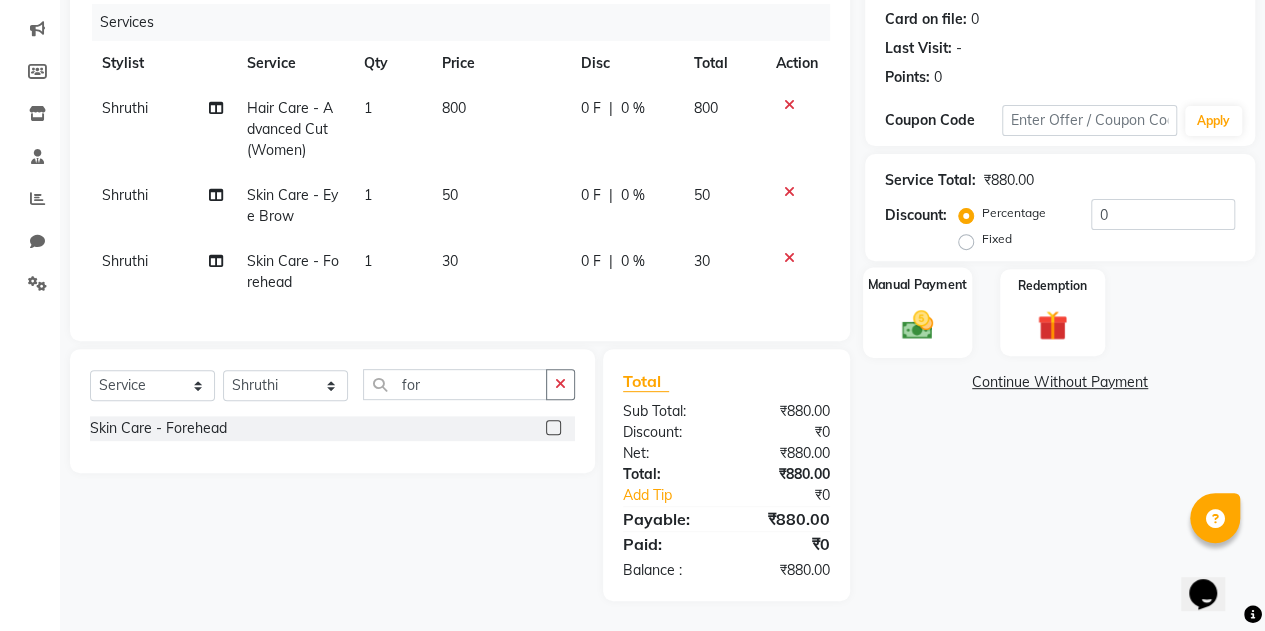 click on "Manual Payment" 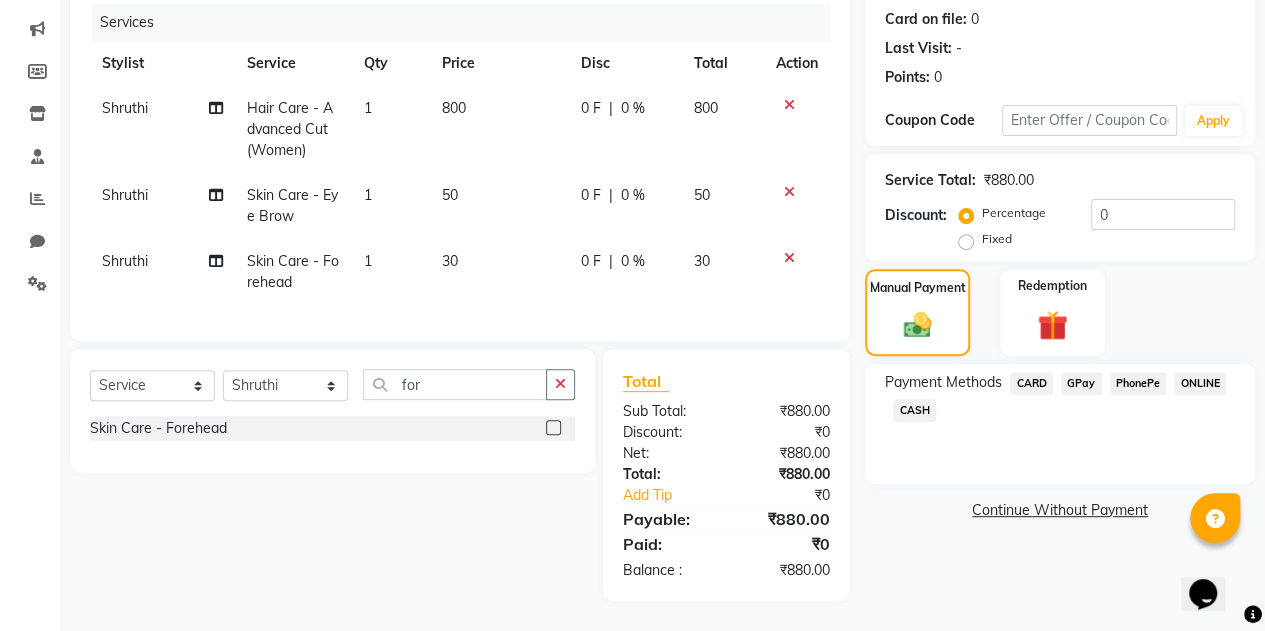 click on "CASH" 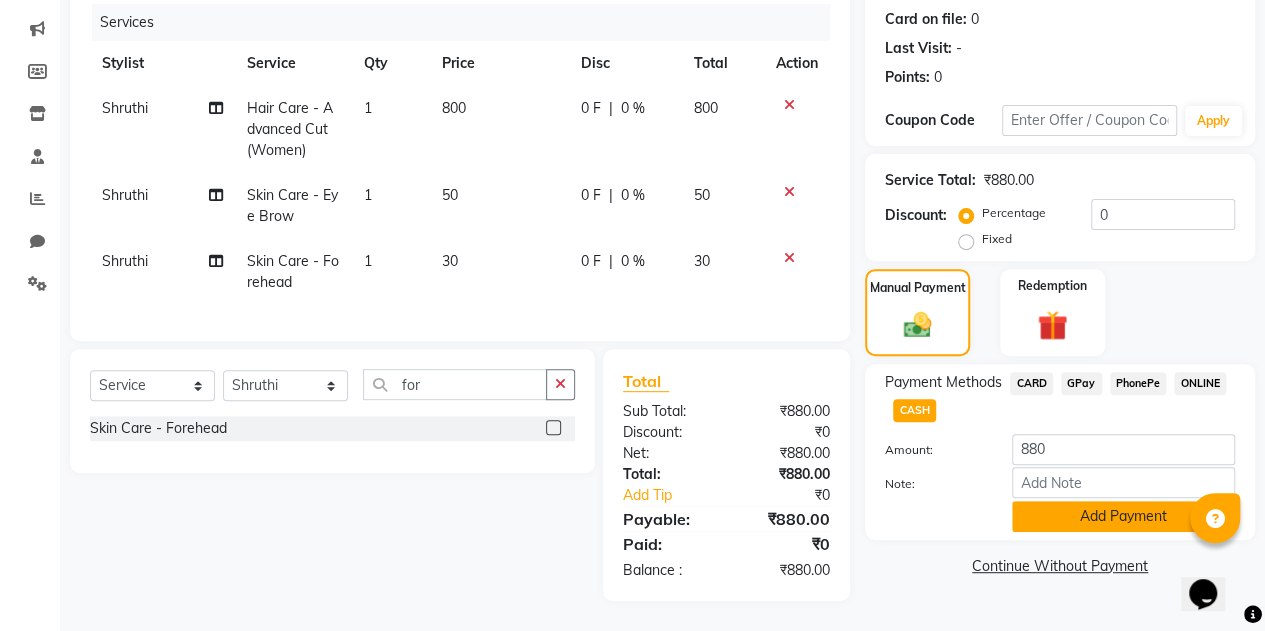 click on "Add Payment" 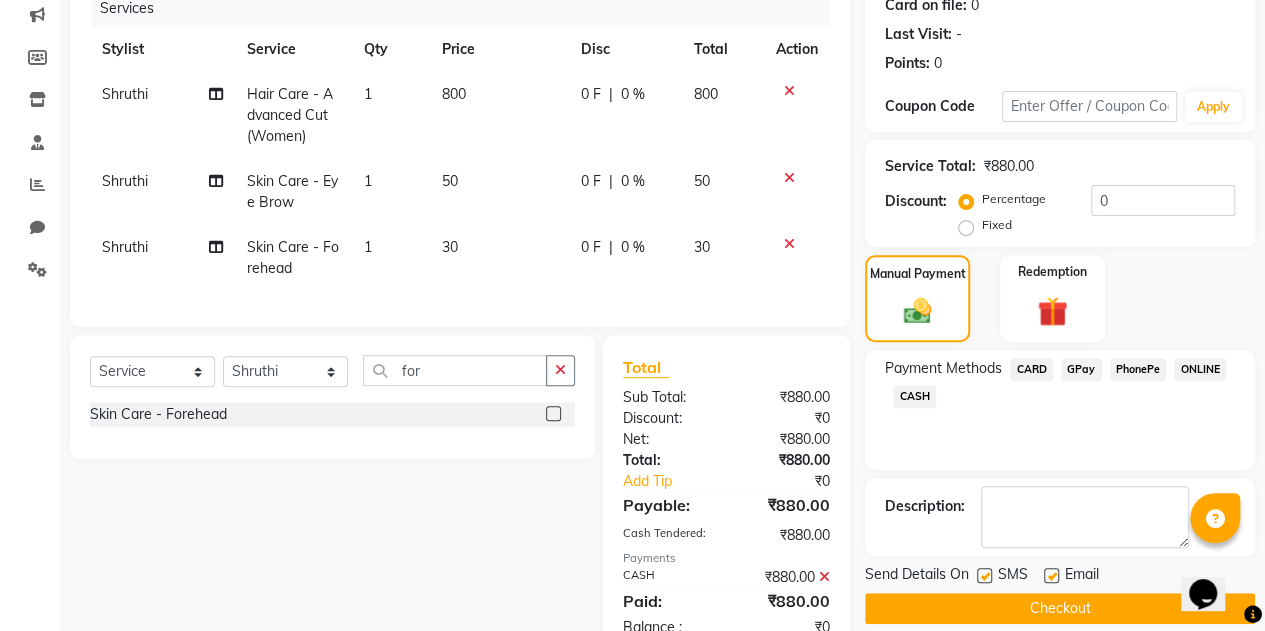 scroll, scrollTop: 328, scrollLeft: 0, axis: vertical 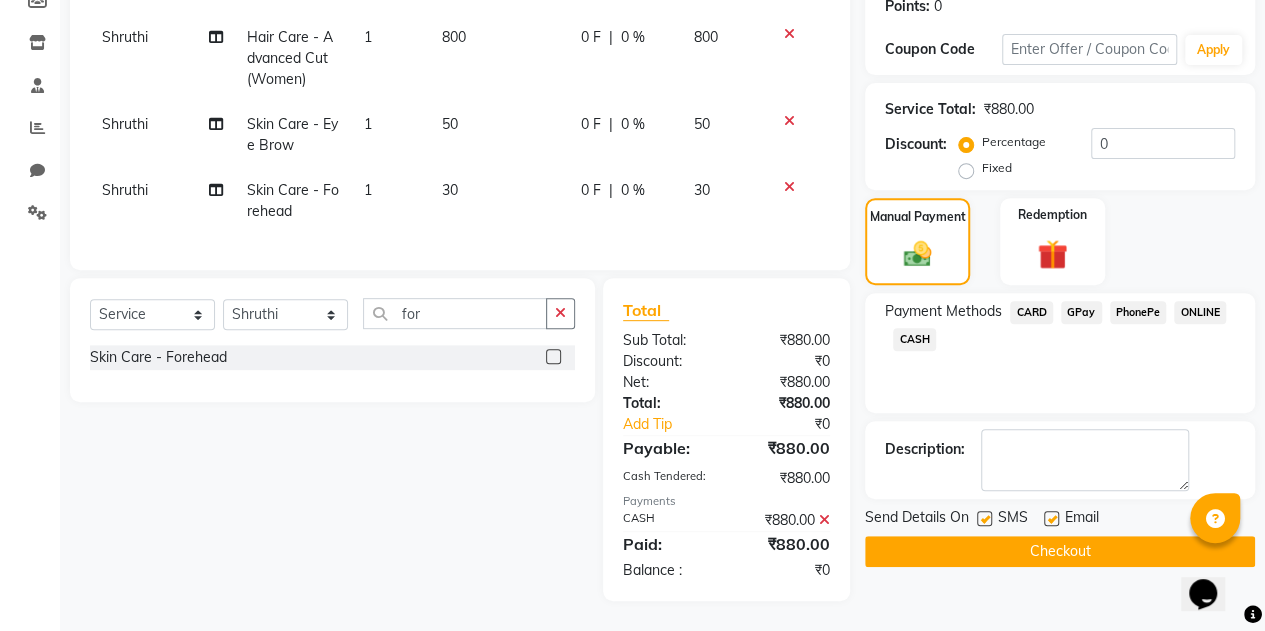 click 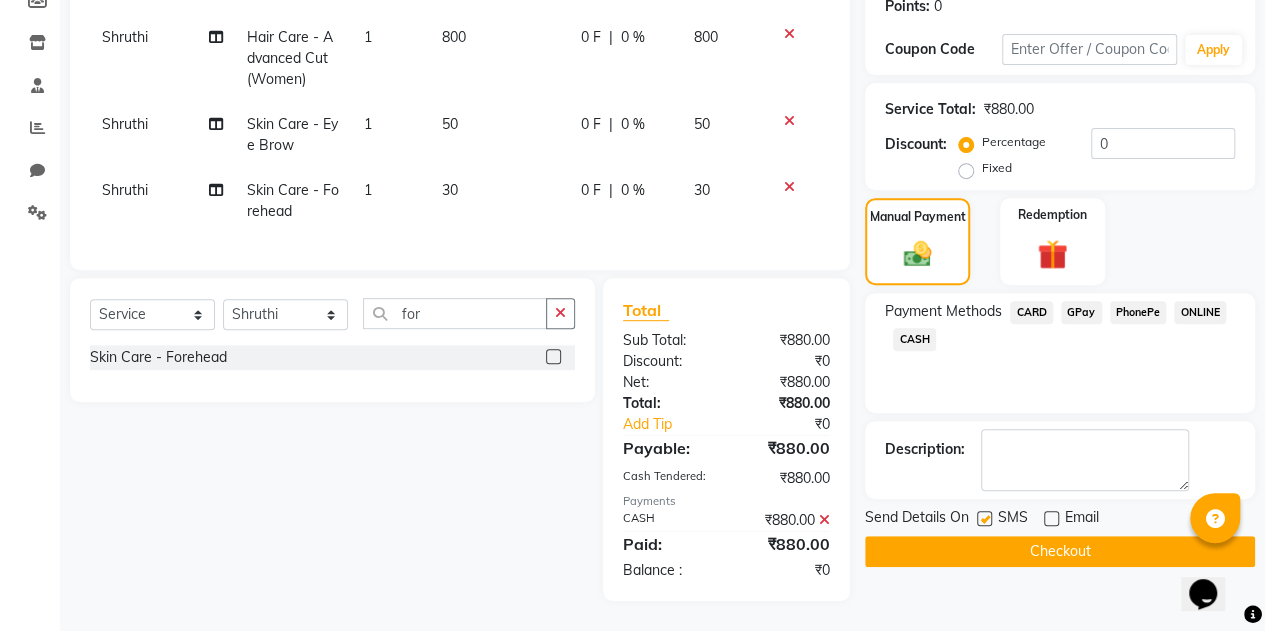 click on "Checkout" 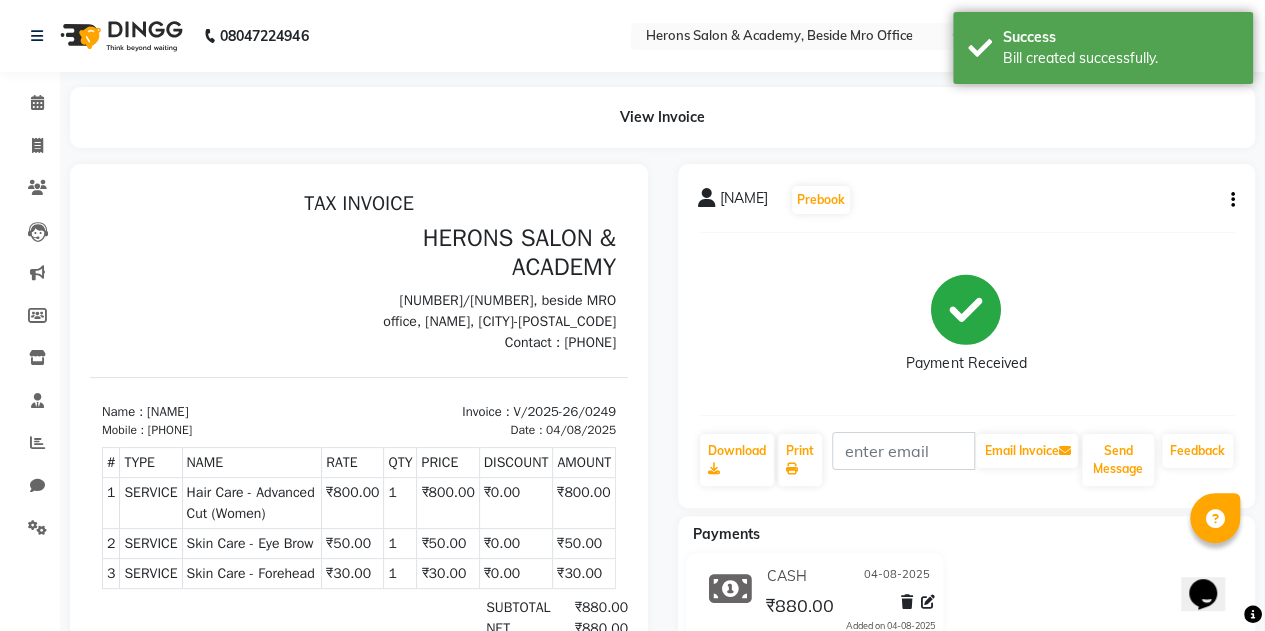 scroll, scrollTop: 16, scrollLeft: 0, axis: vertical 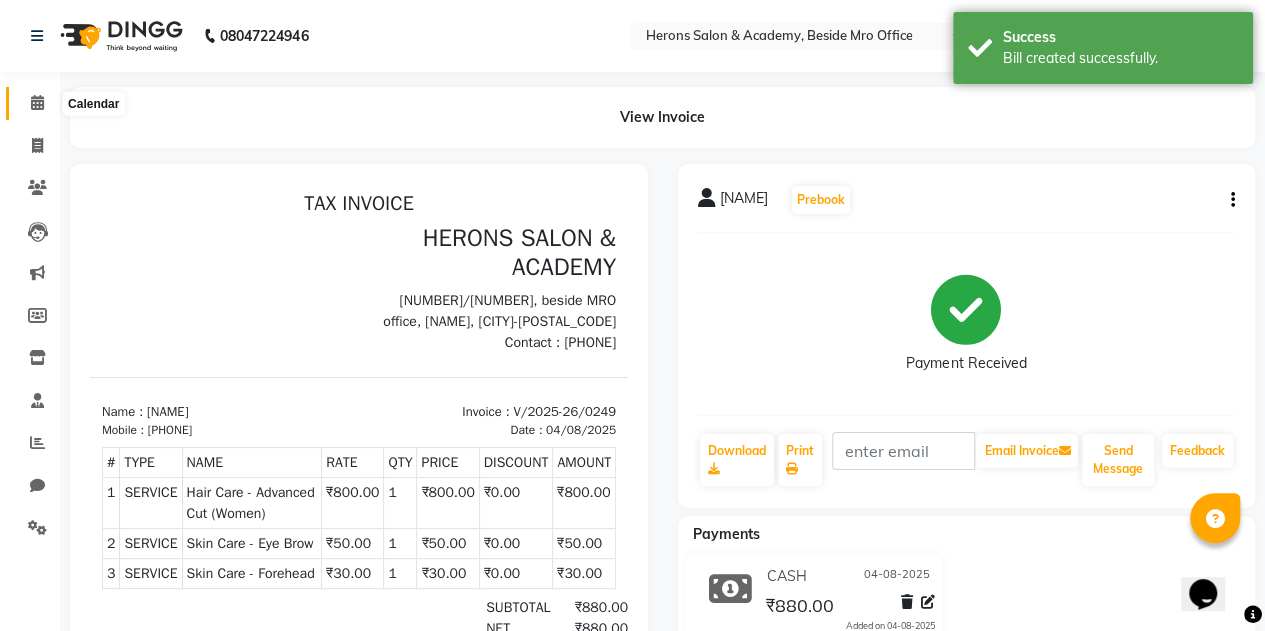 click 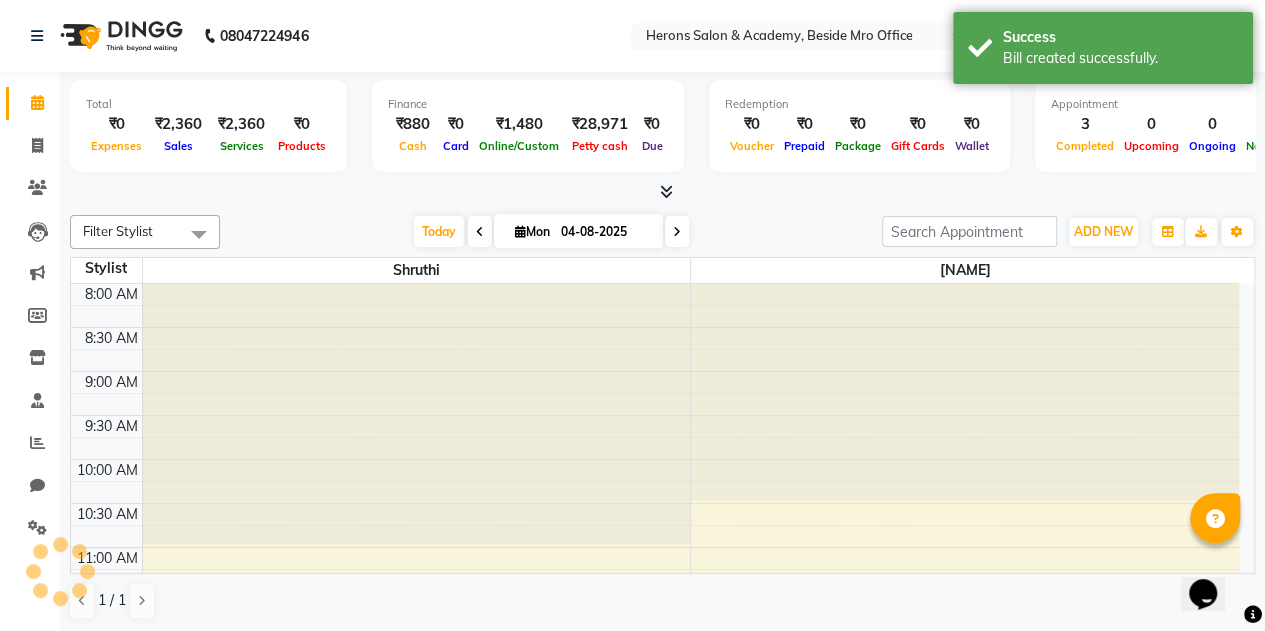 scroll, scrollTop: 0, scrollLeft: 0, axis: both 